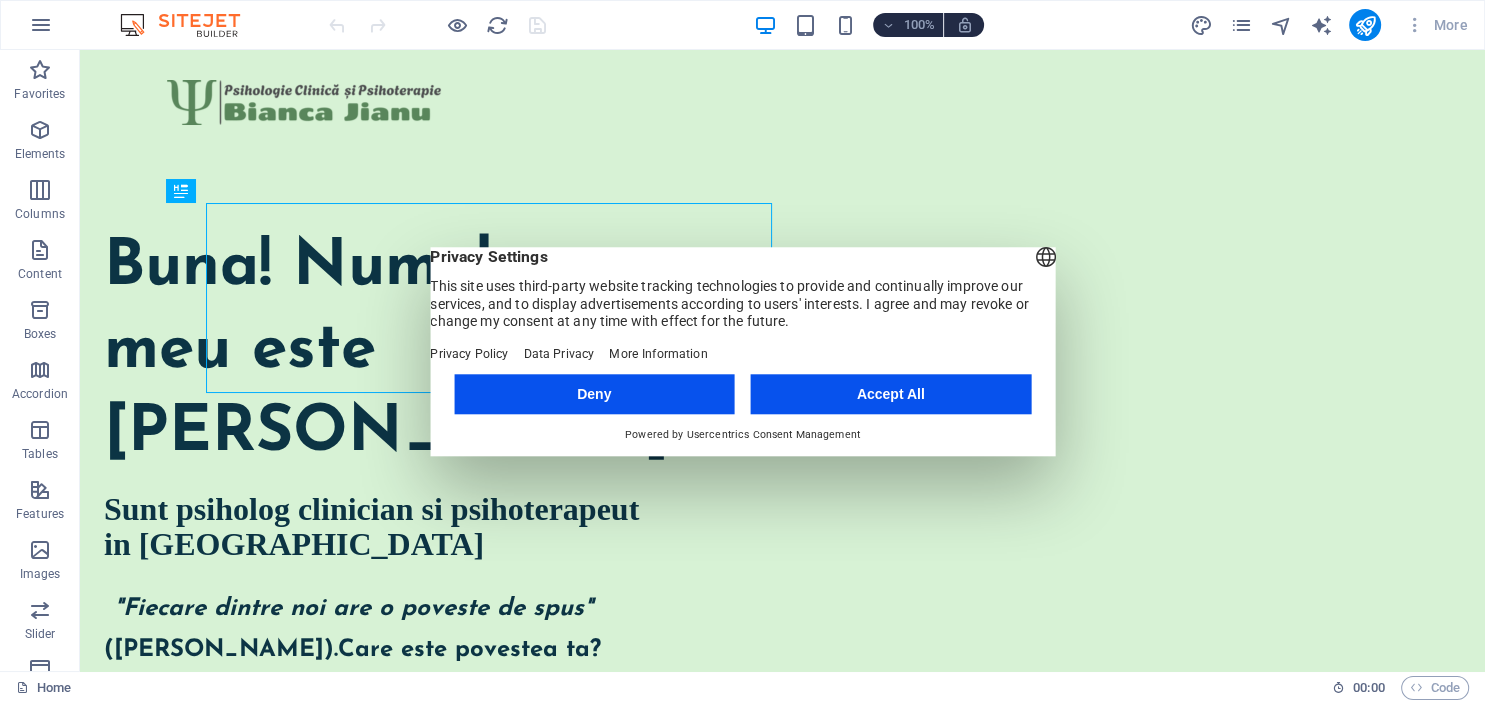 scroll, scrollTop: 0, scrollLeft: 0, axis: both 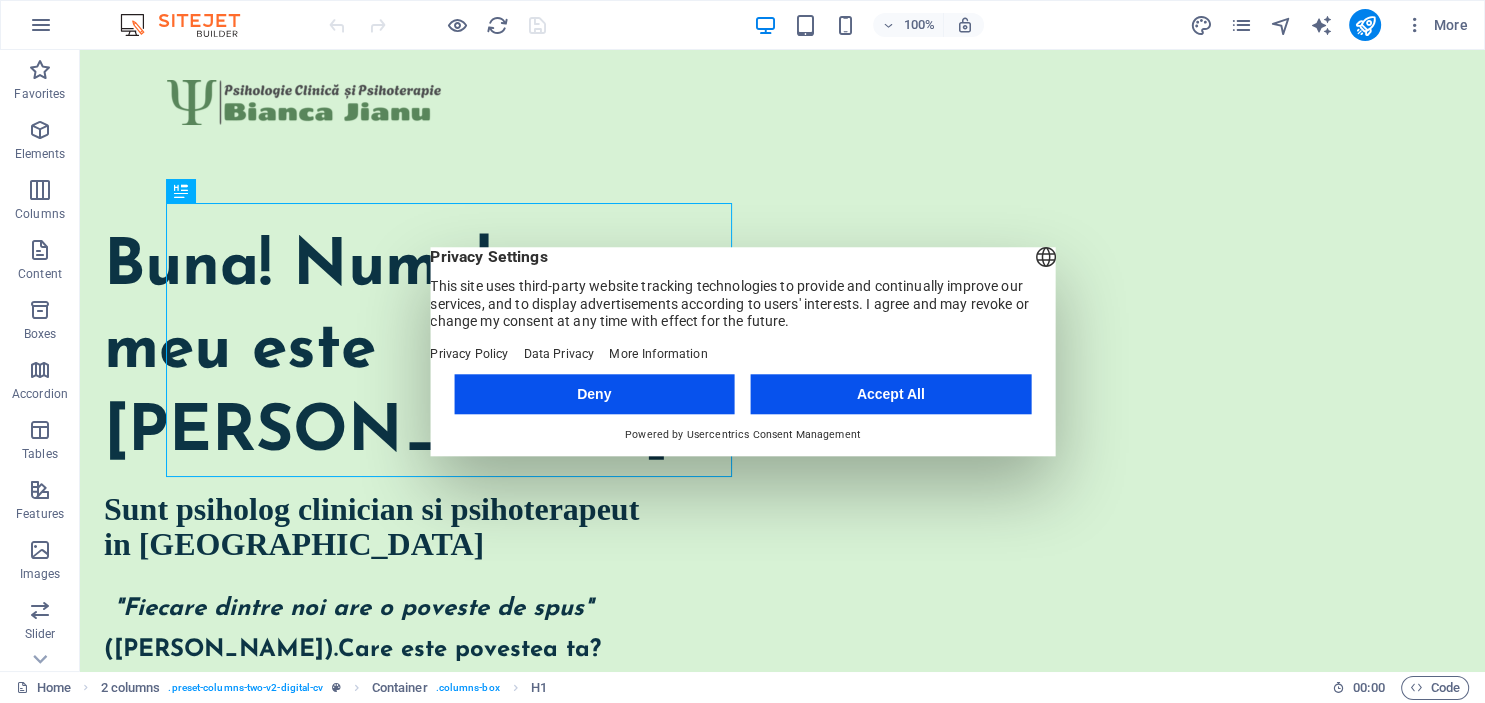 drag, startPoint x: 870, startPoint y: 403, endPoint x: 586, endPoint y: 386, distance: 284.50836 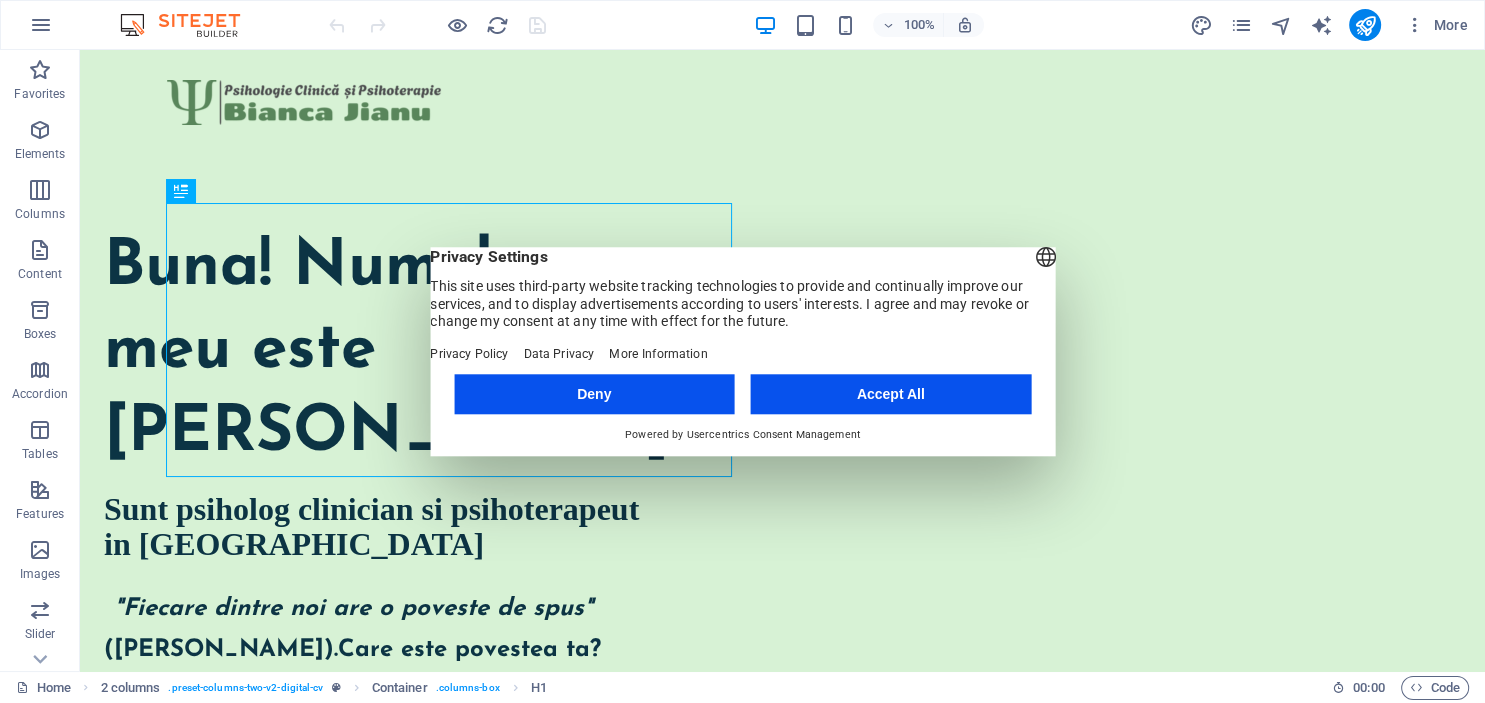 click on "Accept All" at bounding box center [891, 394] 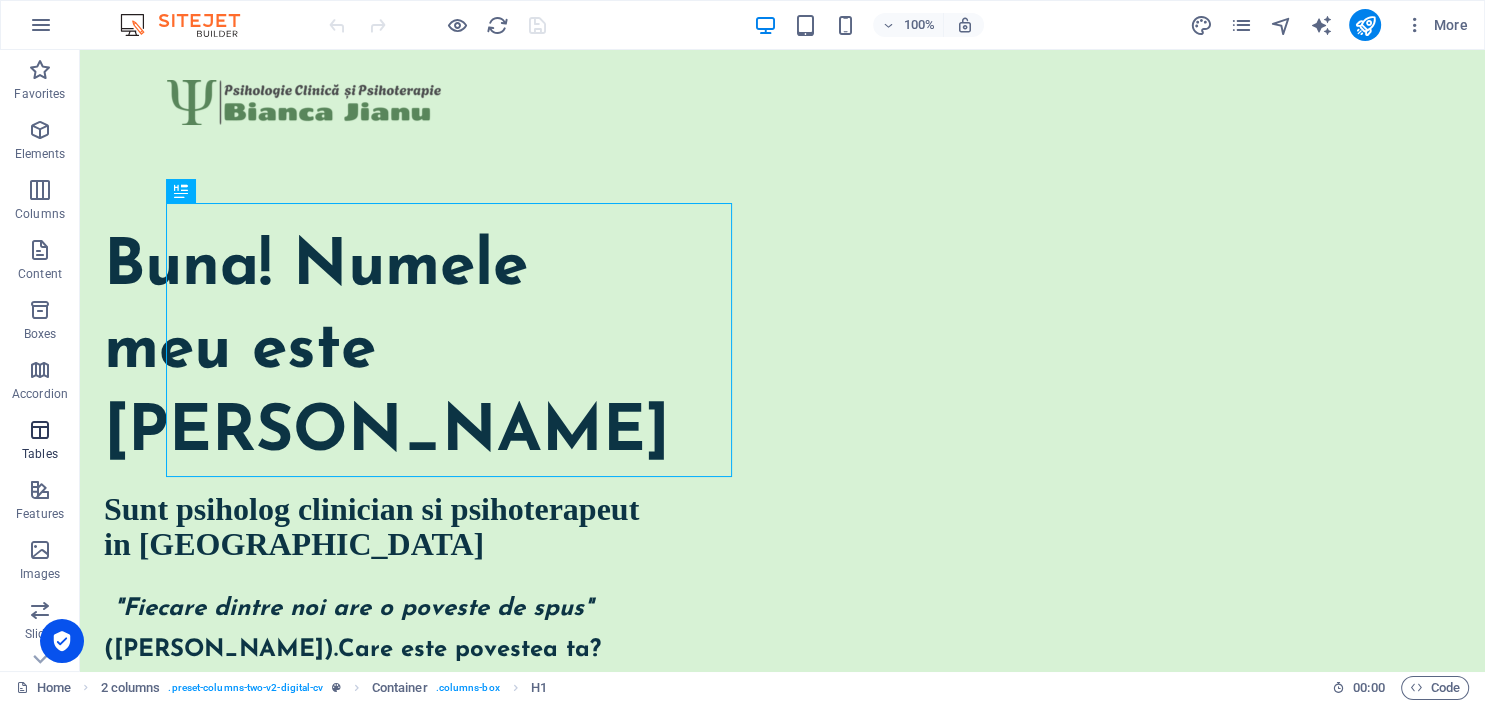 click on "Tables" at bounding box center [40, 454] 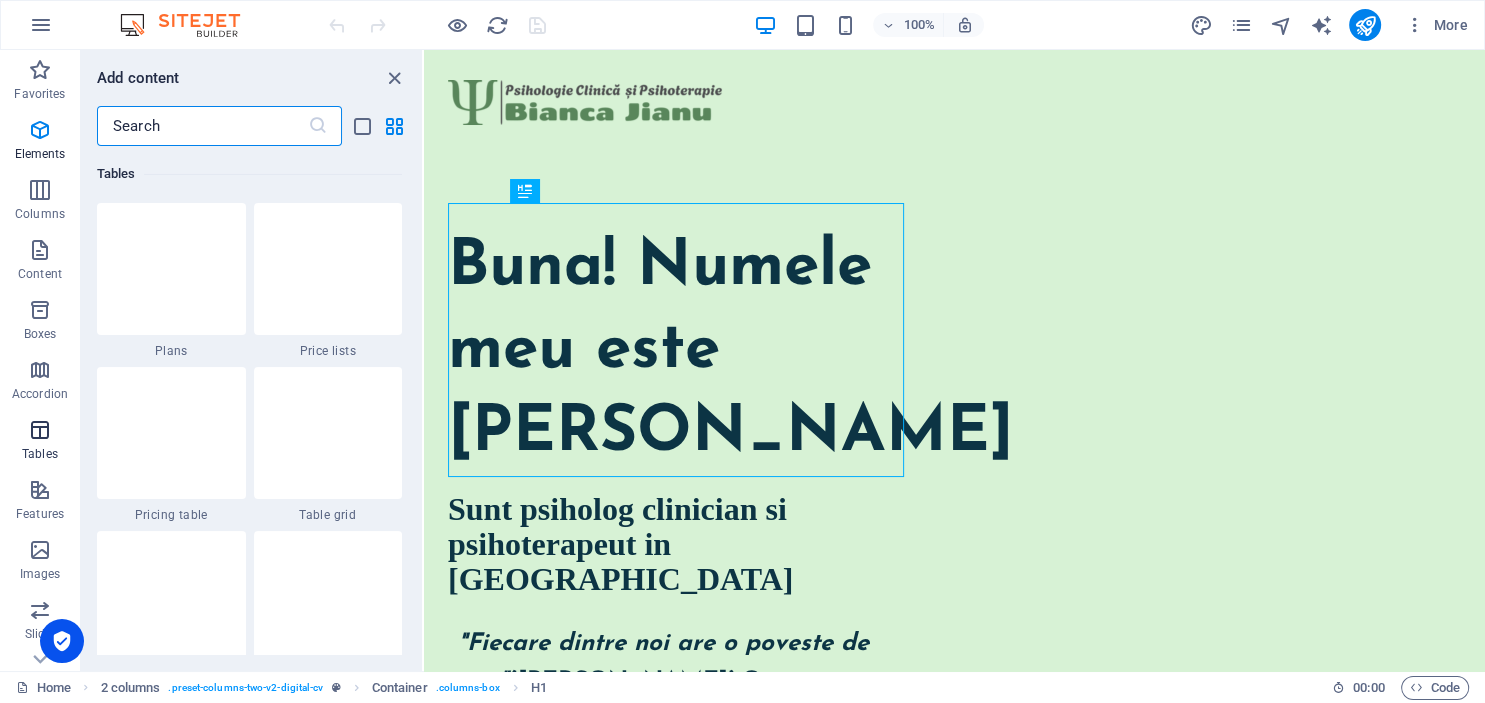 scroll, scrollTop: 6762, scrollLeft: 0, axis: vertical 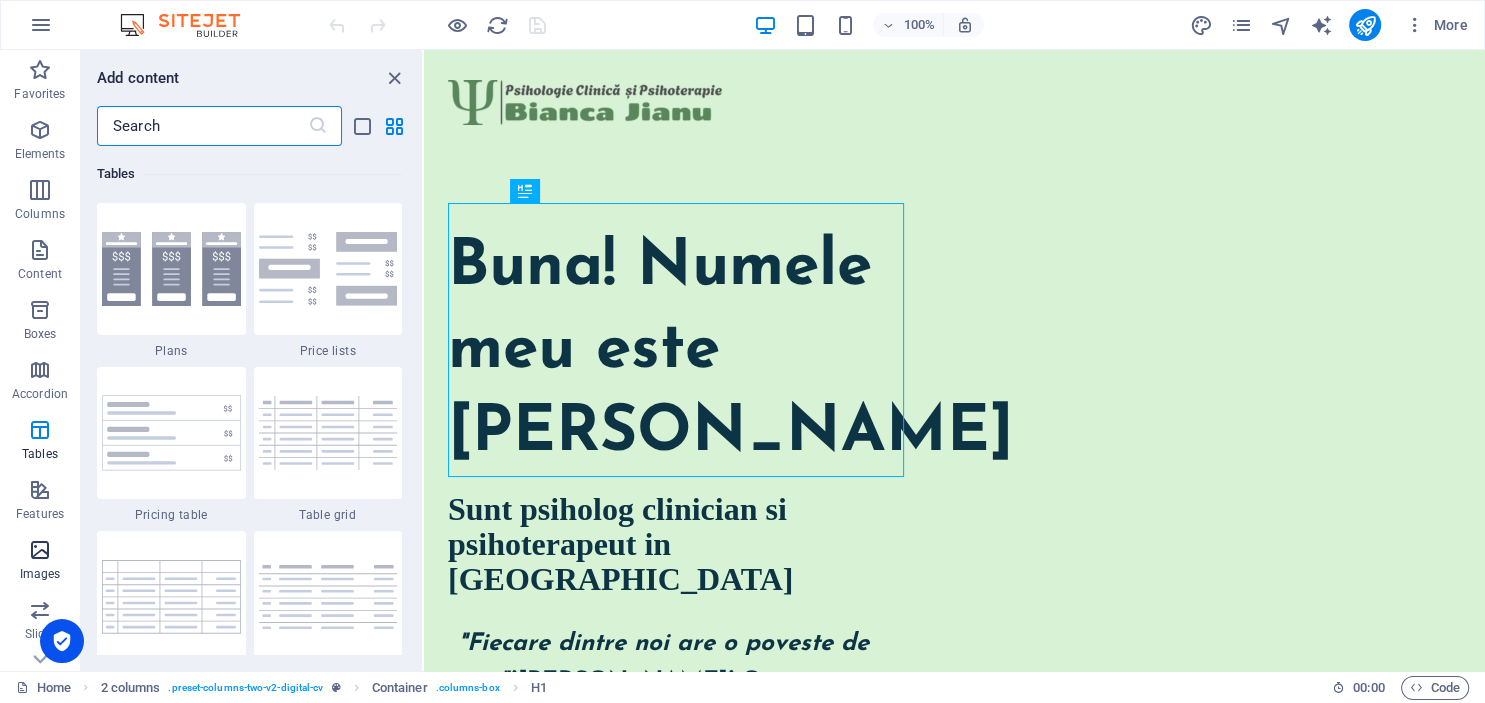 click at bounding box center (40, 550) 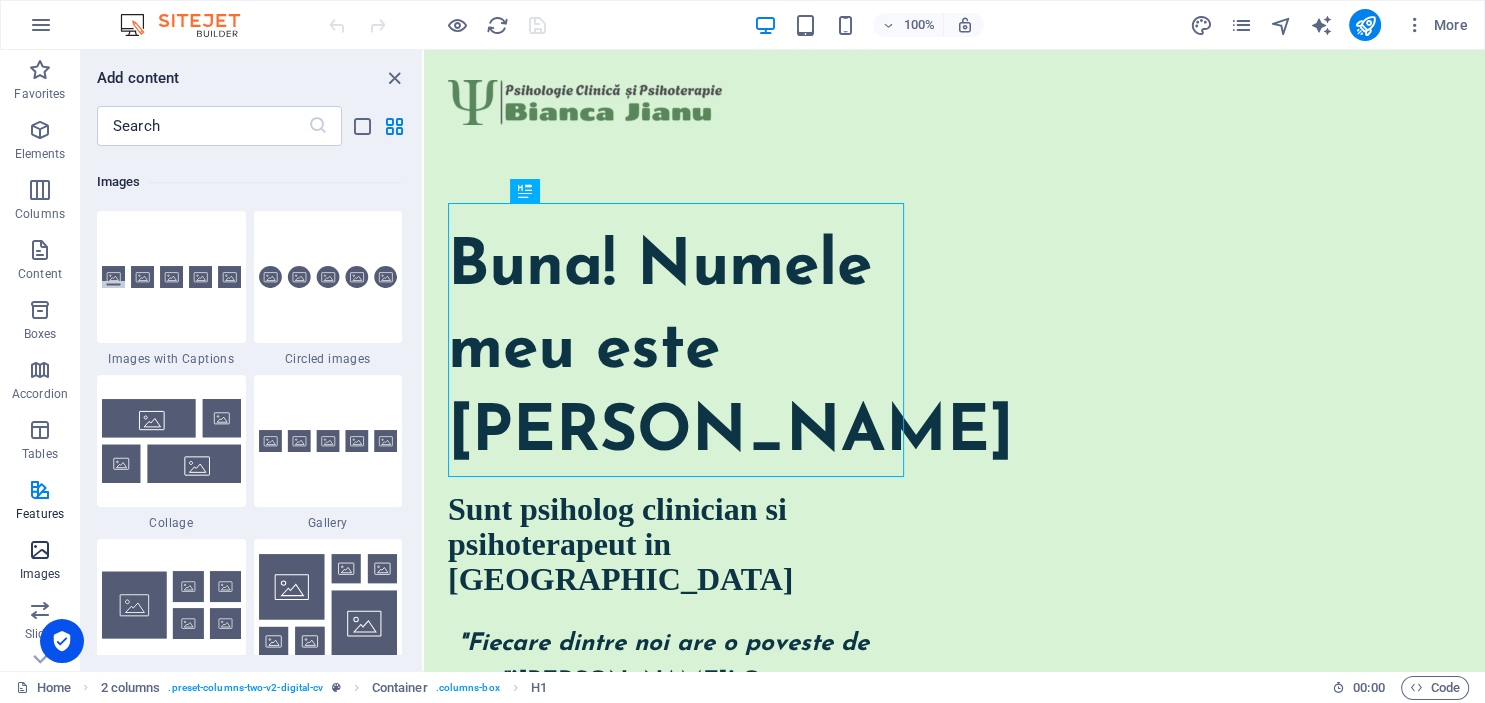 scroll, scrollTop: 9976, scrollLeft: 0, axis: vertical 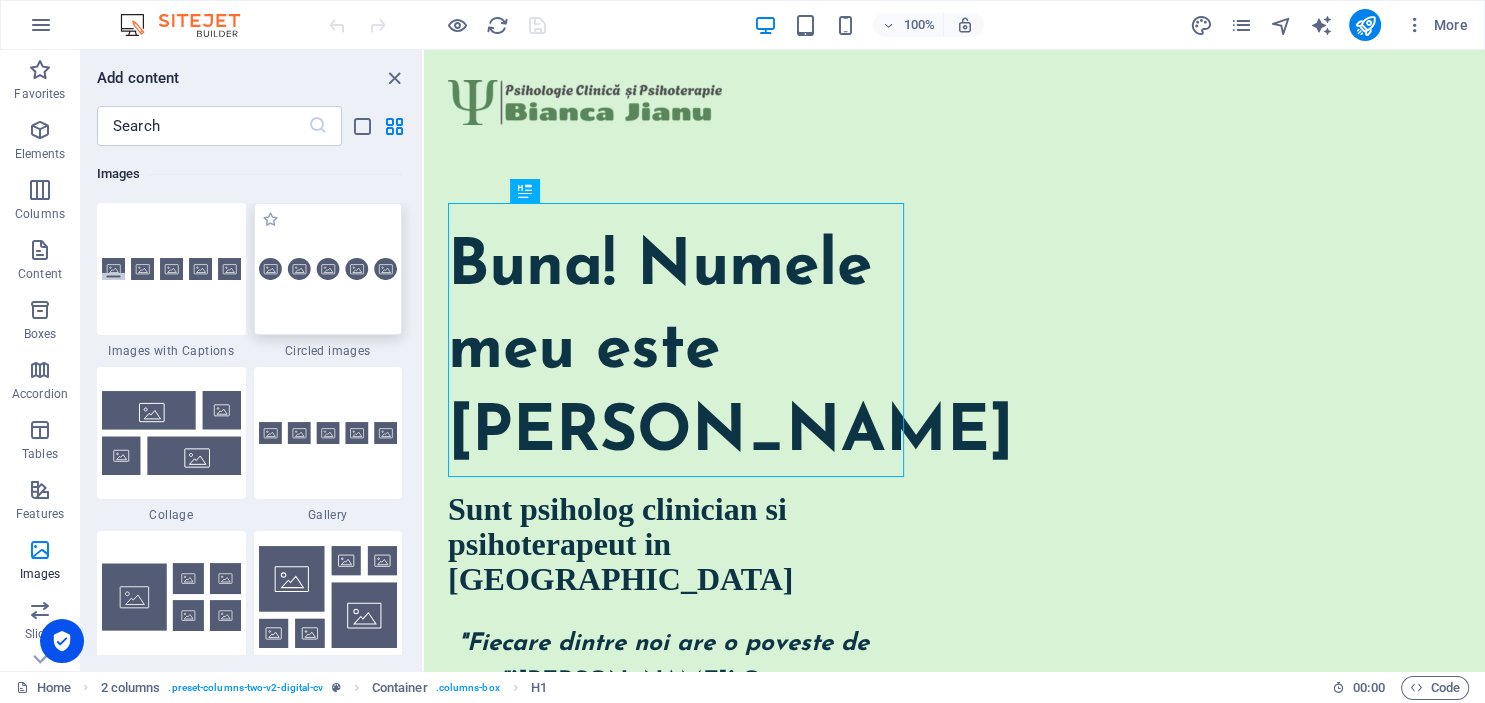 click at bounding box center [328, 269] 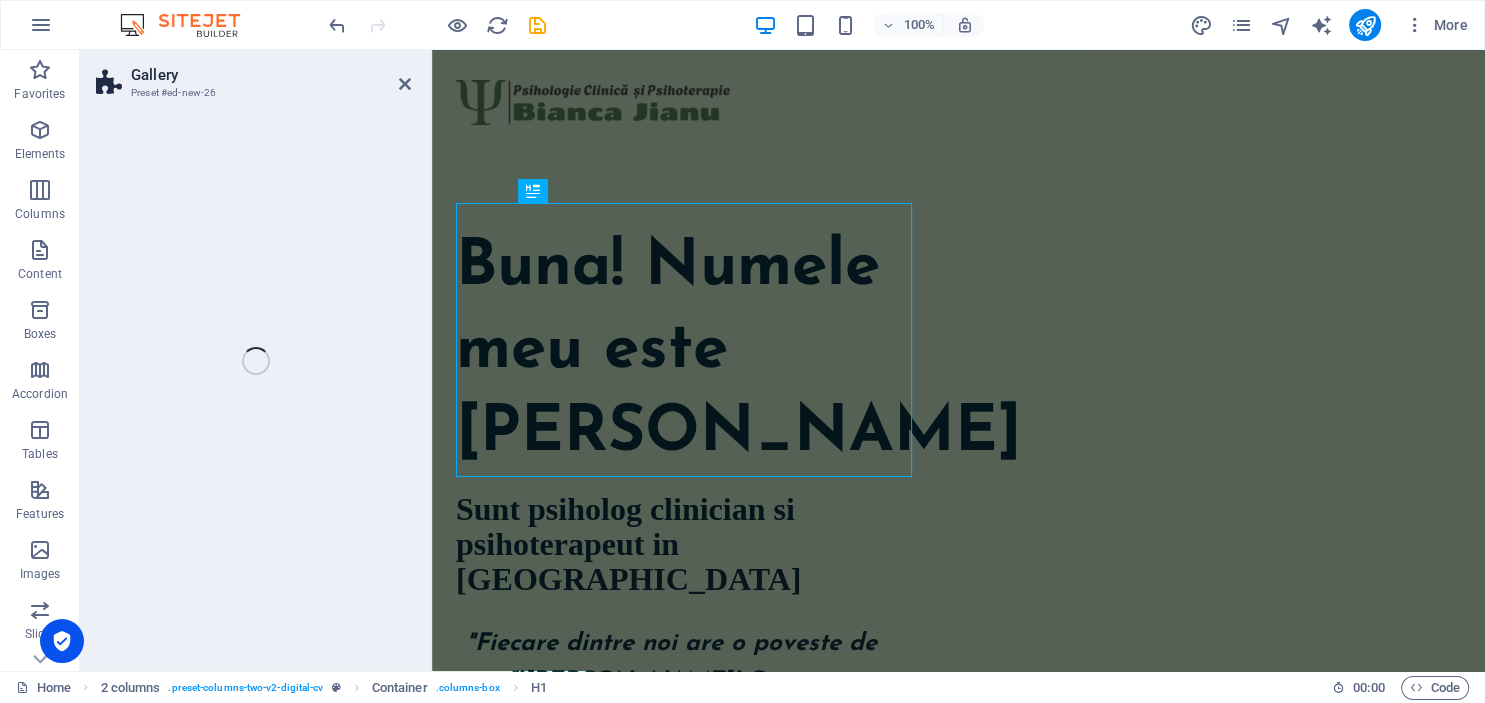 scroll, scrollTop: 704, scrollLeft: 0, axis: vertical 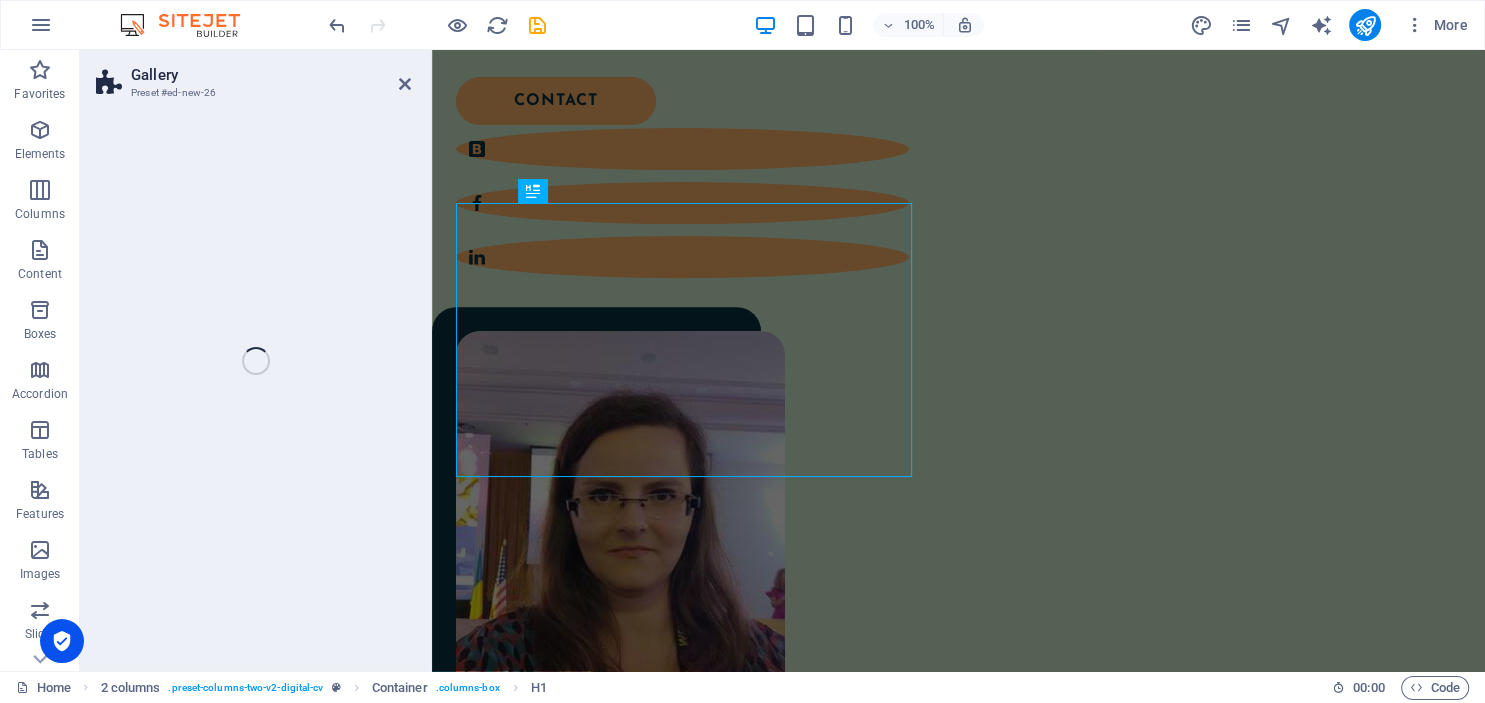select on "rem" 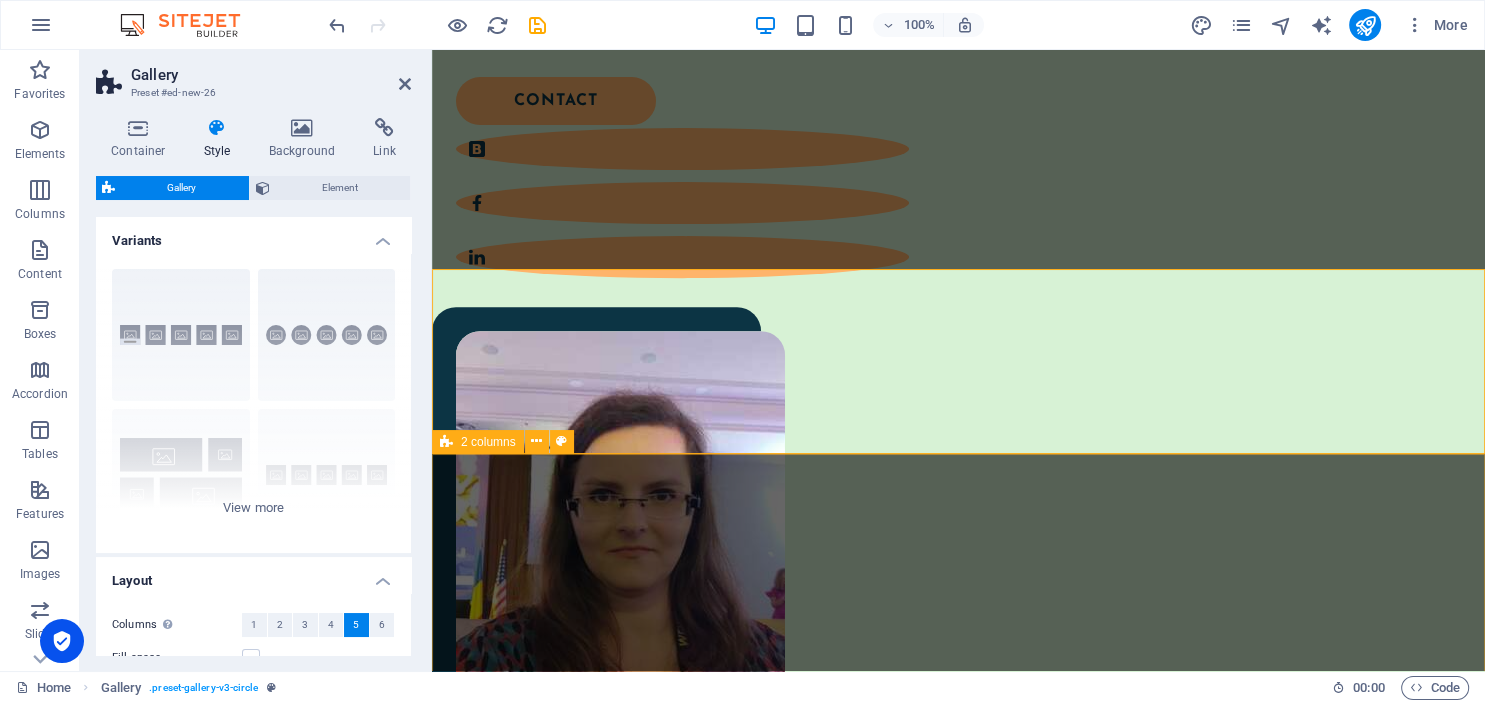 click on "Cateva cuvinte despre mine   Sunt psiholog si psihoterapeut acreditat Colegiul Psihologilor din [GEOGRAPHIC_DATA] cu o experienta de lucru de peste 11 ani. In plus, sunt educator parental acreditat prin programul Cercul Sigurantei si coach acreditat de Maxwell Leadership Romania, ceea ce imi permite sa ma adaptatez nevoilor fiecarui client cu care colaborez. In cabinetul psihologic, l ucrez cu persoane de toate varstele: copii, adolescenti, adulti si varstnici - atat individual, cat si cu grupuri, punand accentul pe crearea unui spatiu de siguranta si crestere personala." at bounding box center [958, 1939] 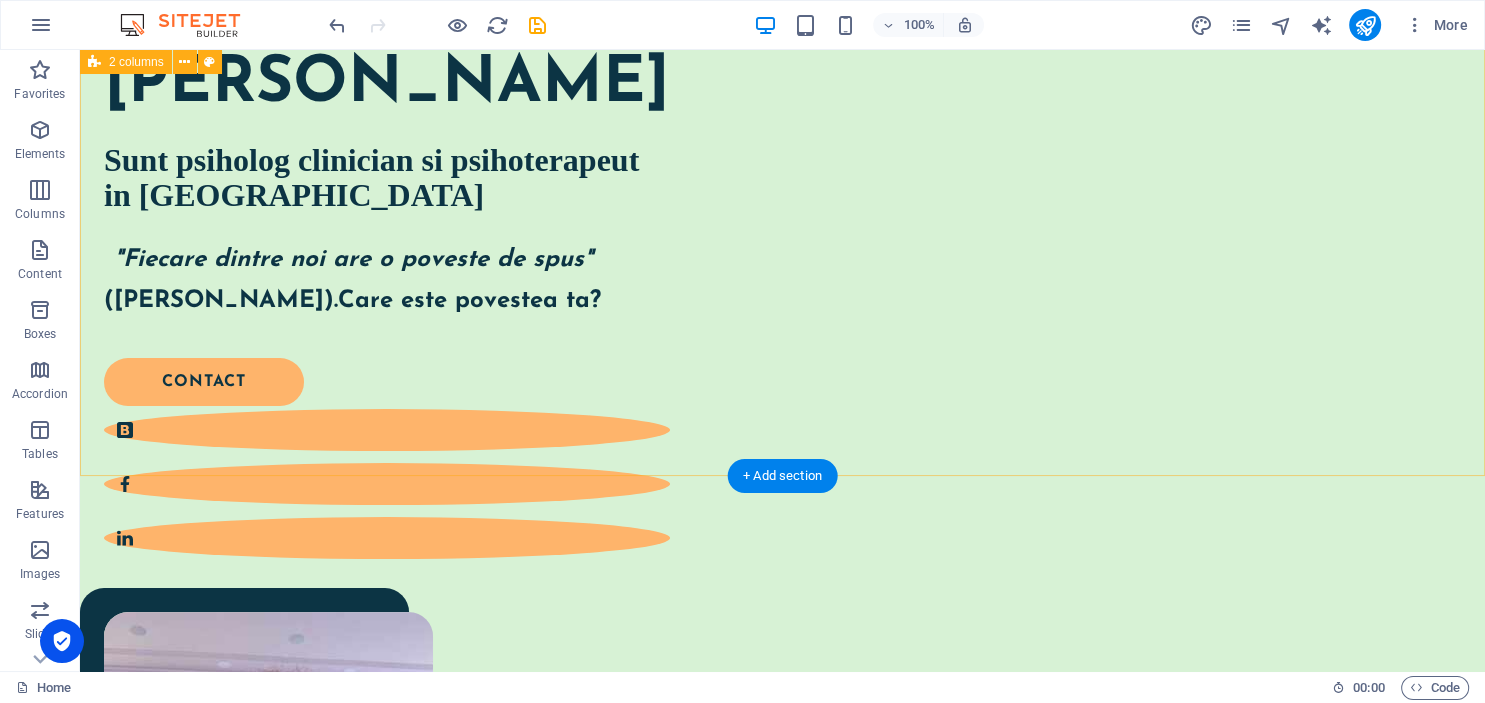 scroll, scrollTop: 560, scrollLeft: 0, axis: vertical 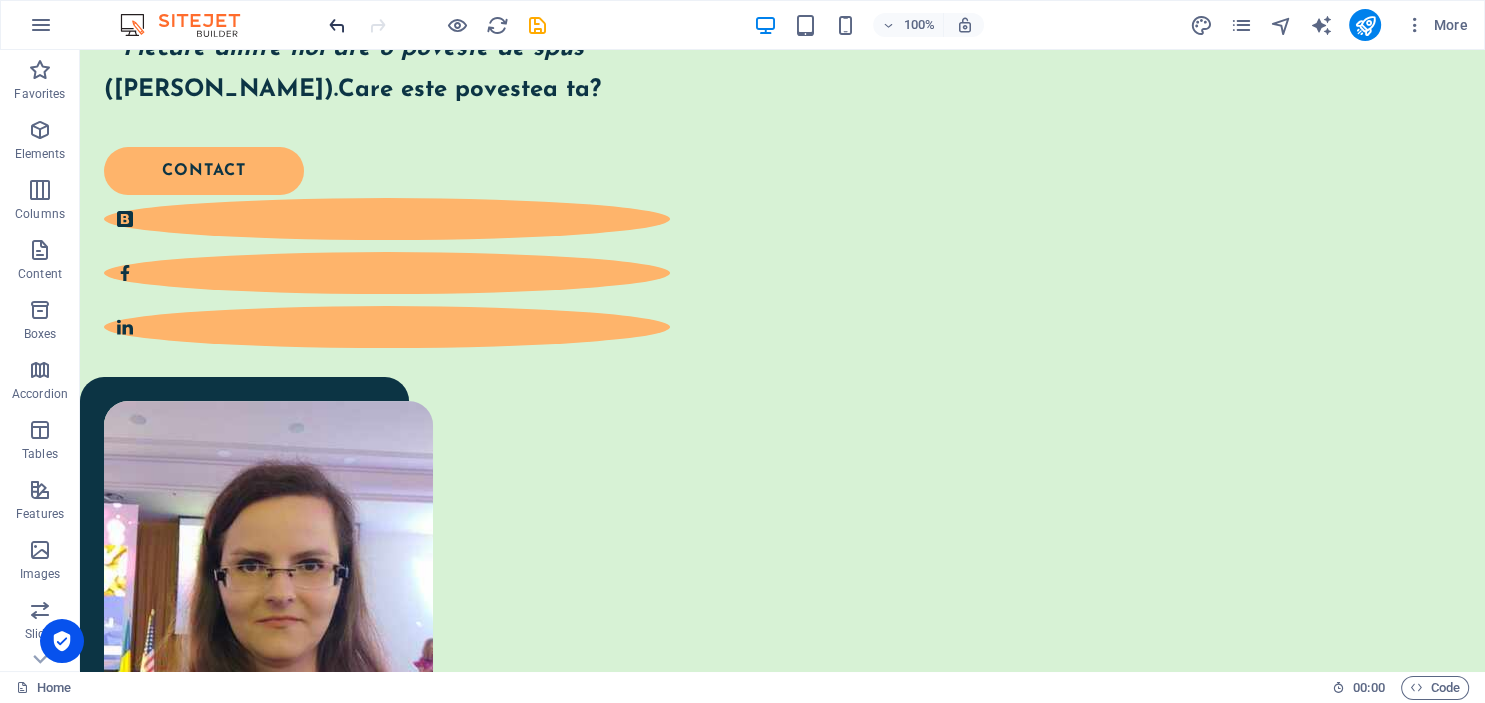 click at bounding box center [337, 25] 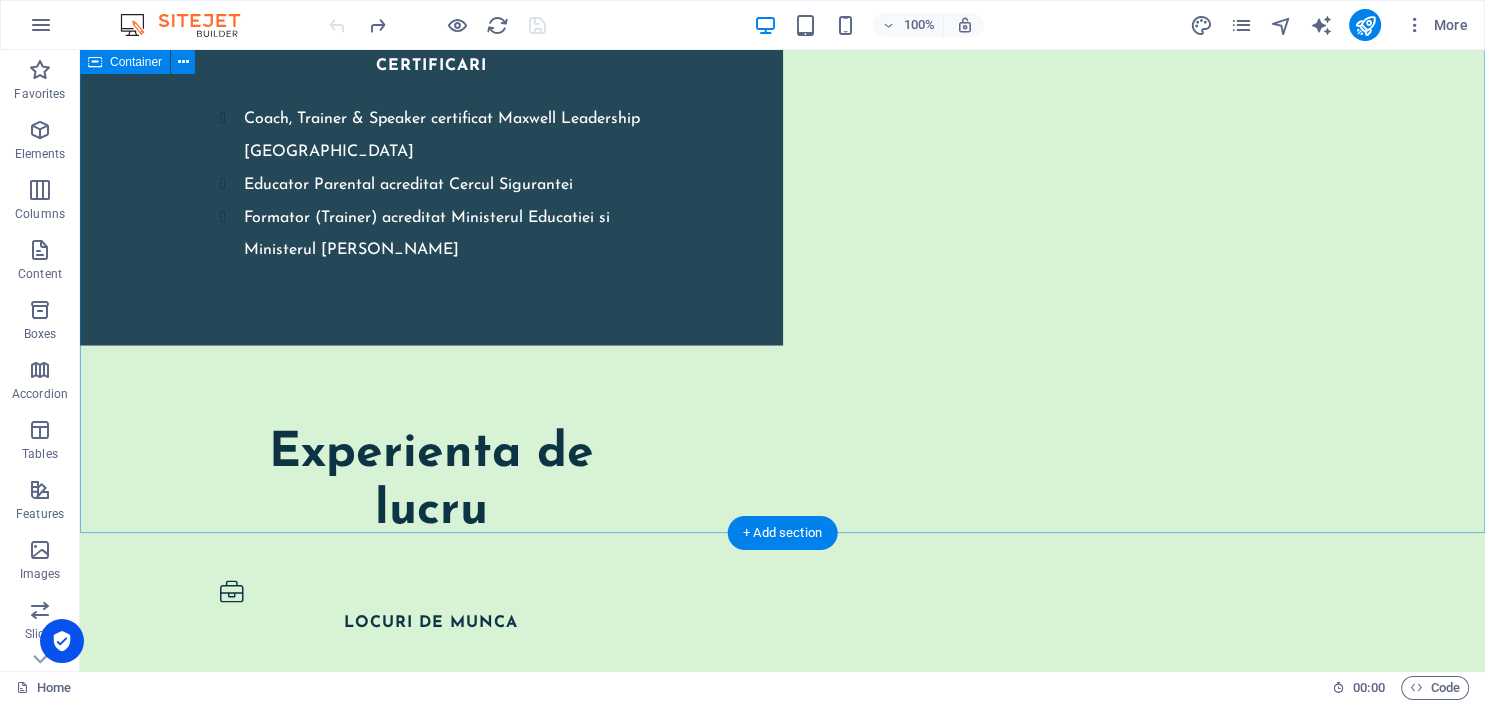 scroll, scrollTop: 3728, scrollLeft: 0, axis: vertical 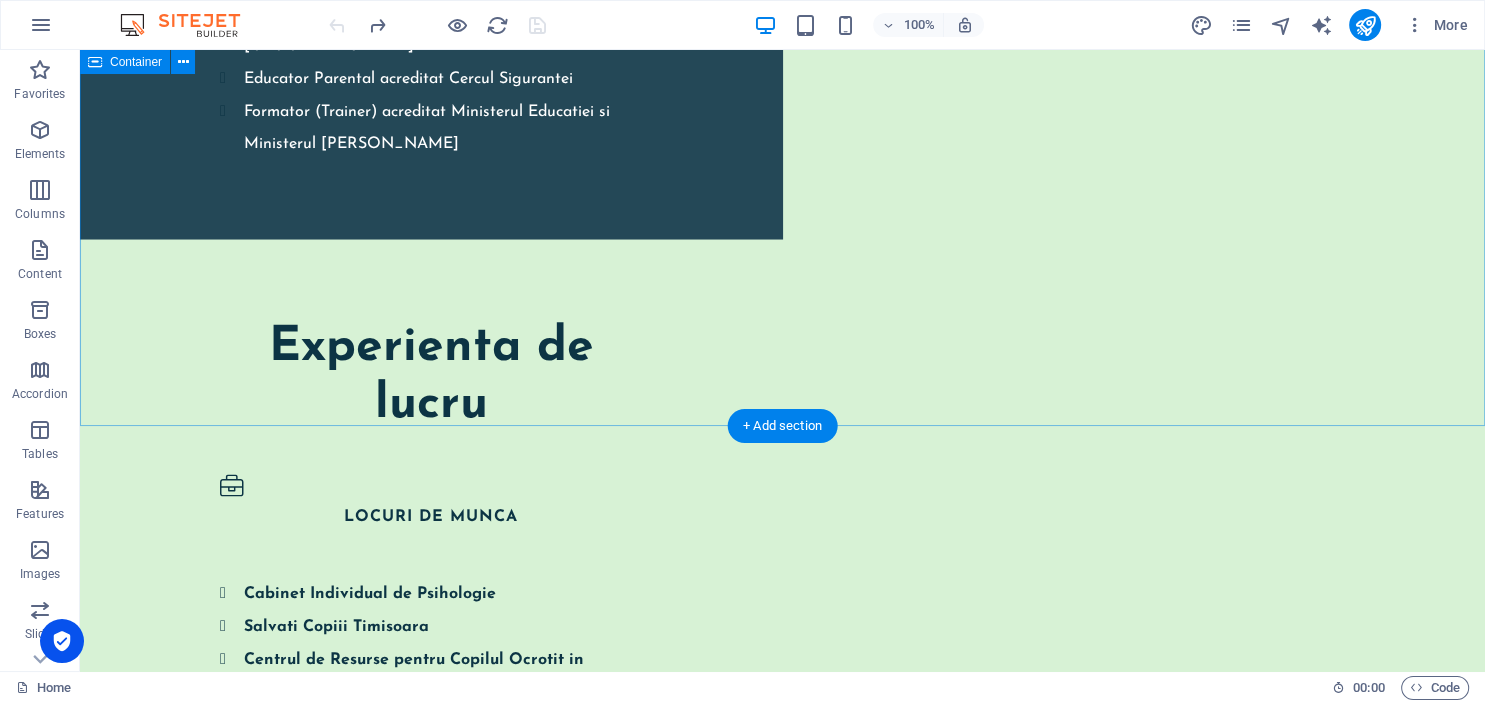 click on "Cum te pot ajuta? Servicii adresate copiilor, adolescentilor, adultilor si varstnicilor  Servicii de supervizare profesionala si mentorare pentru psihologii aflati la inceput de drum  Psihoterapie Psihoterapie individuala pentru copii, adolescenti, adulti si varstnici Psihoterapie de cuplu si familie Consiliere parentala si psihoeducatie Autocunoastere si dezvoltarea potentialului interior Evaluare psihologica Evaluare clinica in vederea intocmirii unui profil psihologic Evaluare pentru identificarea unor posibile dificultati emotionale Evaluarea coeficientului de inteligenta Evaluare in vederea incadrarii in grad de invaliditate / in grad de handicap / pentru obtinerea certificatului CES Aviz psihologic pentru voluntariat in cadrul ISU/SMURD Aviz psihologic pentru asistenti maternali si familii de plasament Ateliere  Ateliere de dezvoltare personala Ateliere de educatie parentala Supervizare profesionala" at bounding box center (782, 2266) 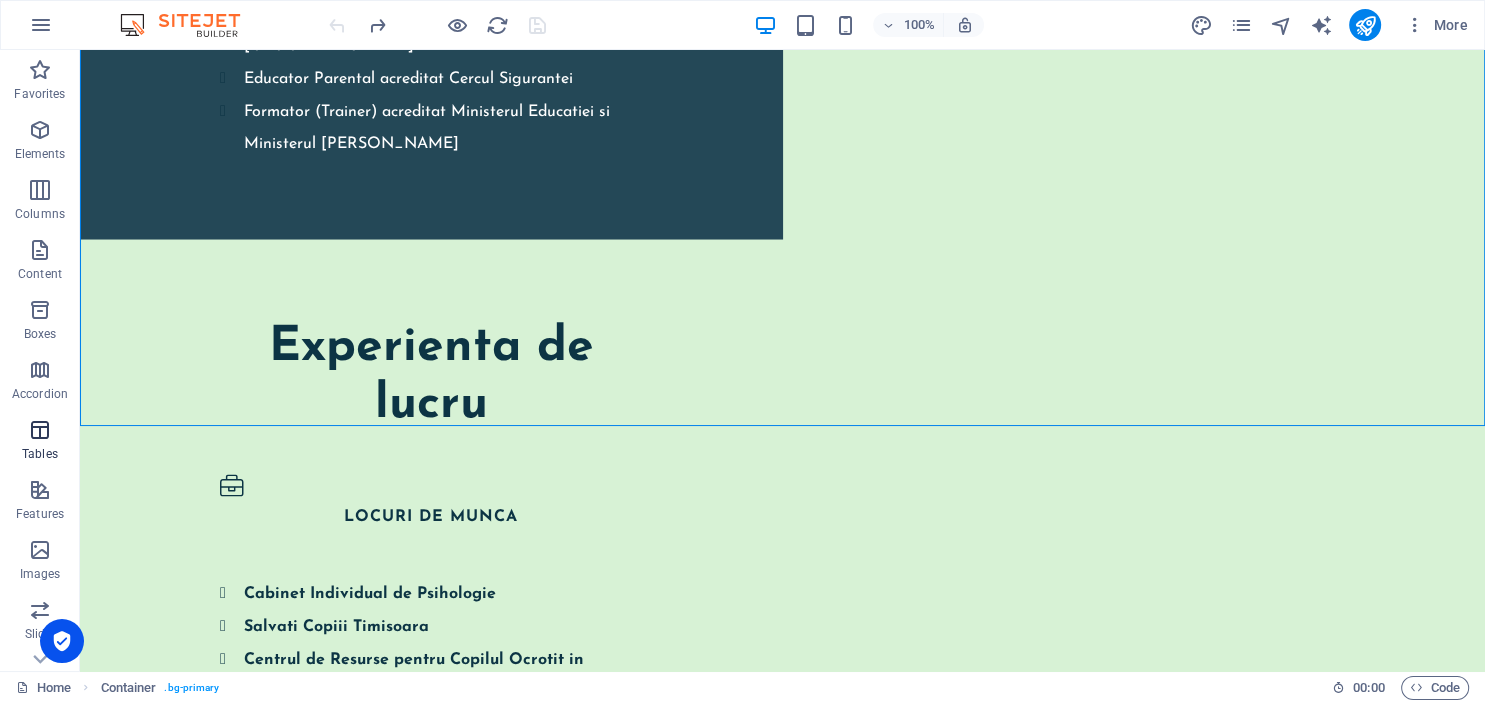 click at bounding box center [40, 430] 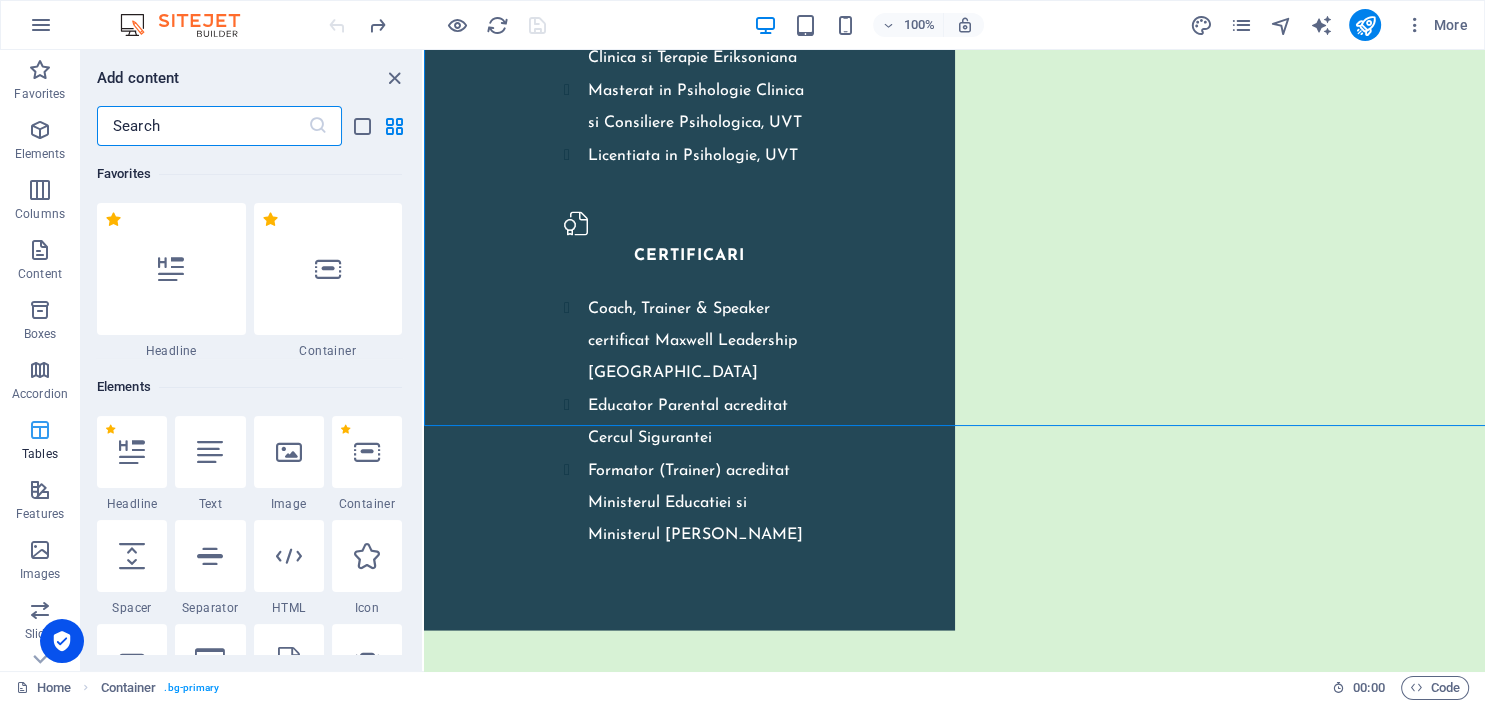 scroll, scrollTop: 4090, scrollLeft: 0, axis: vertical 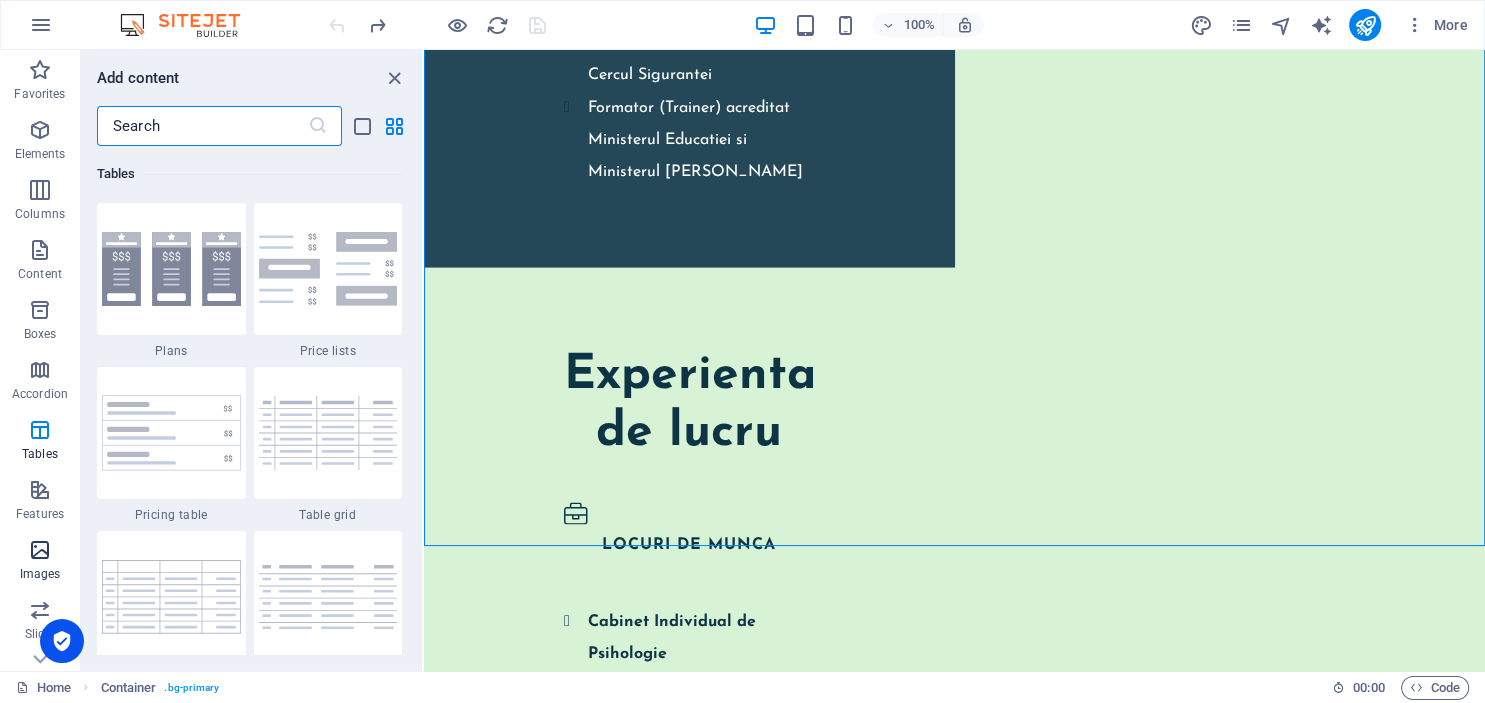 click at bounding box center (40, 550) 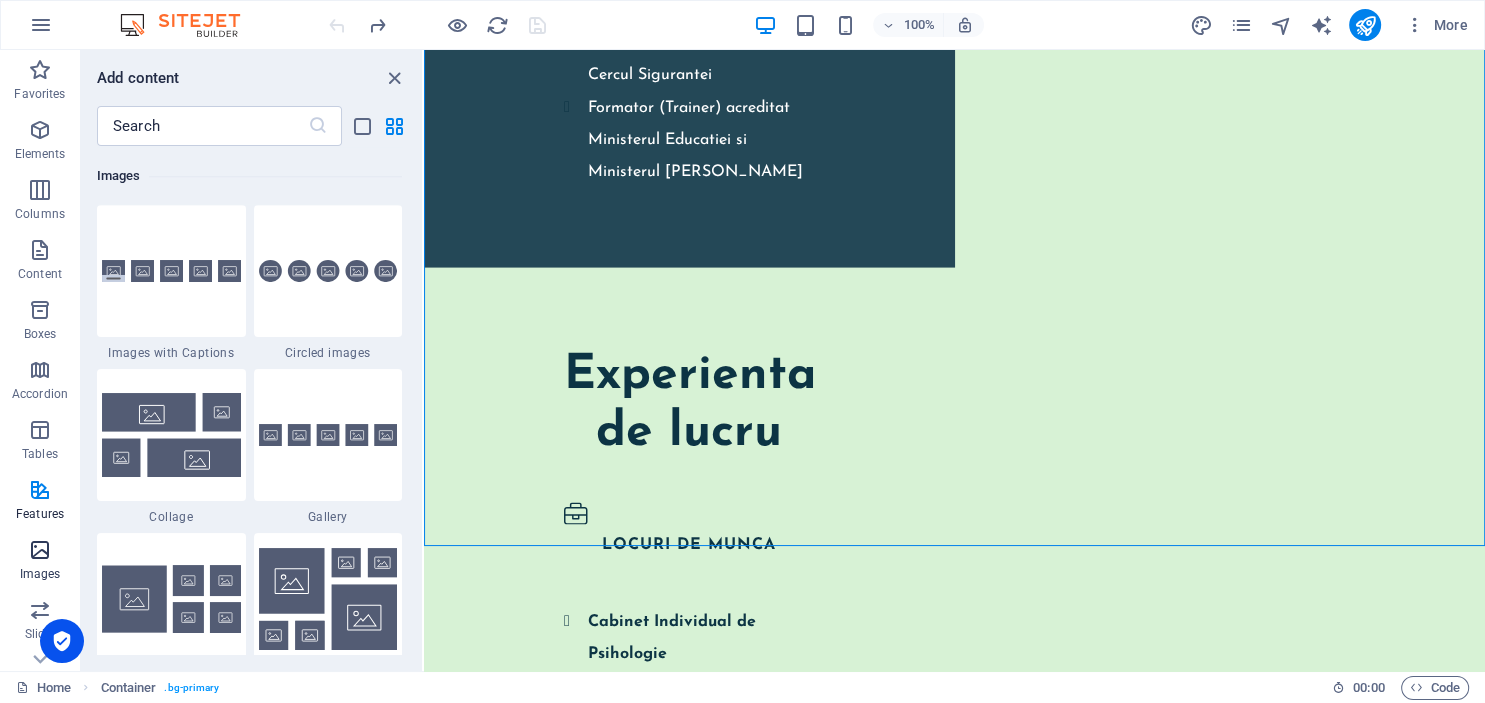 scroll, scrollTop: 9976, scrollLeft: 0, axis: vertical 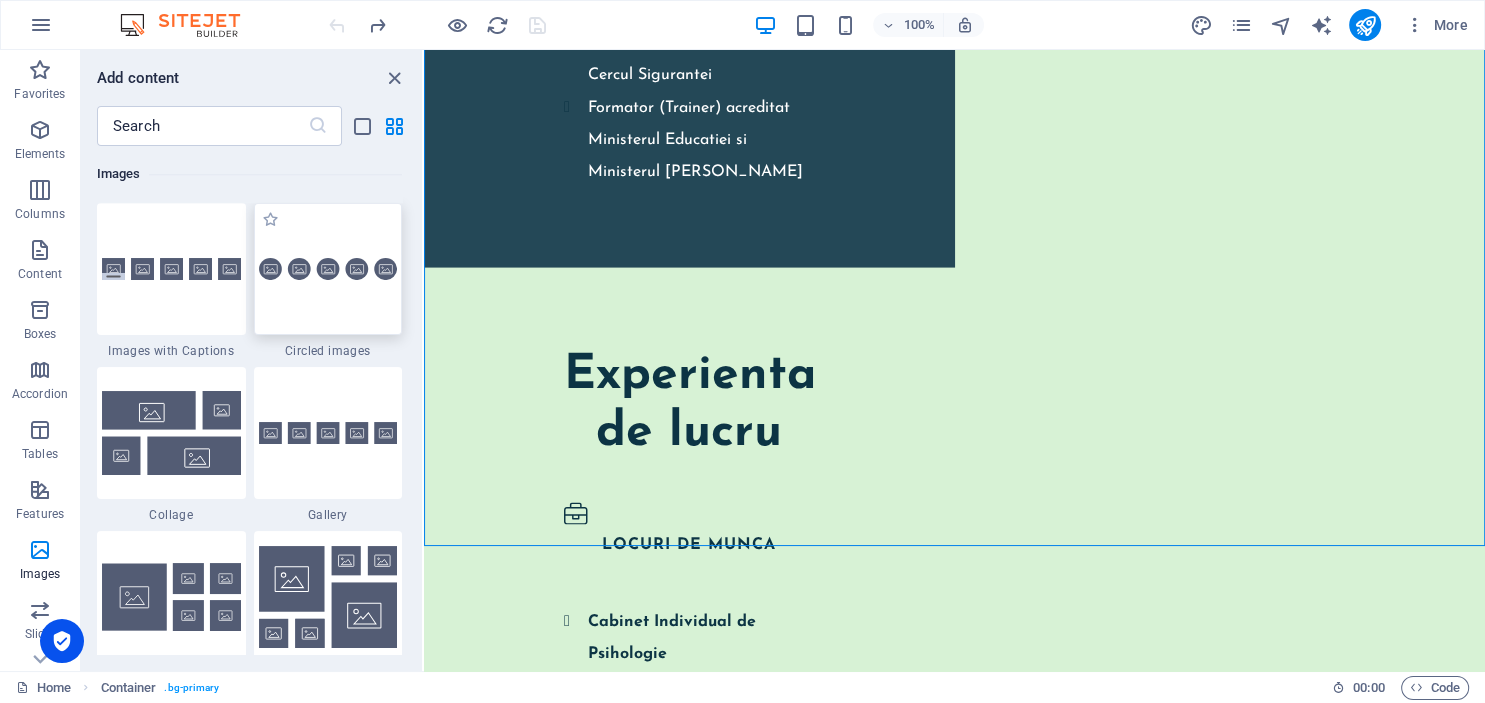 click at bounding box center (328, 269) 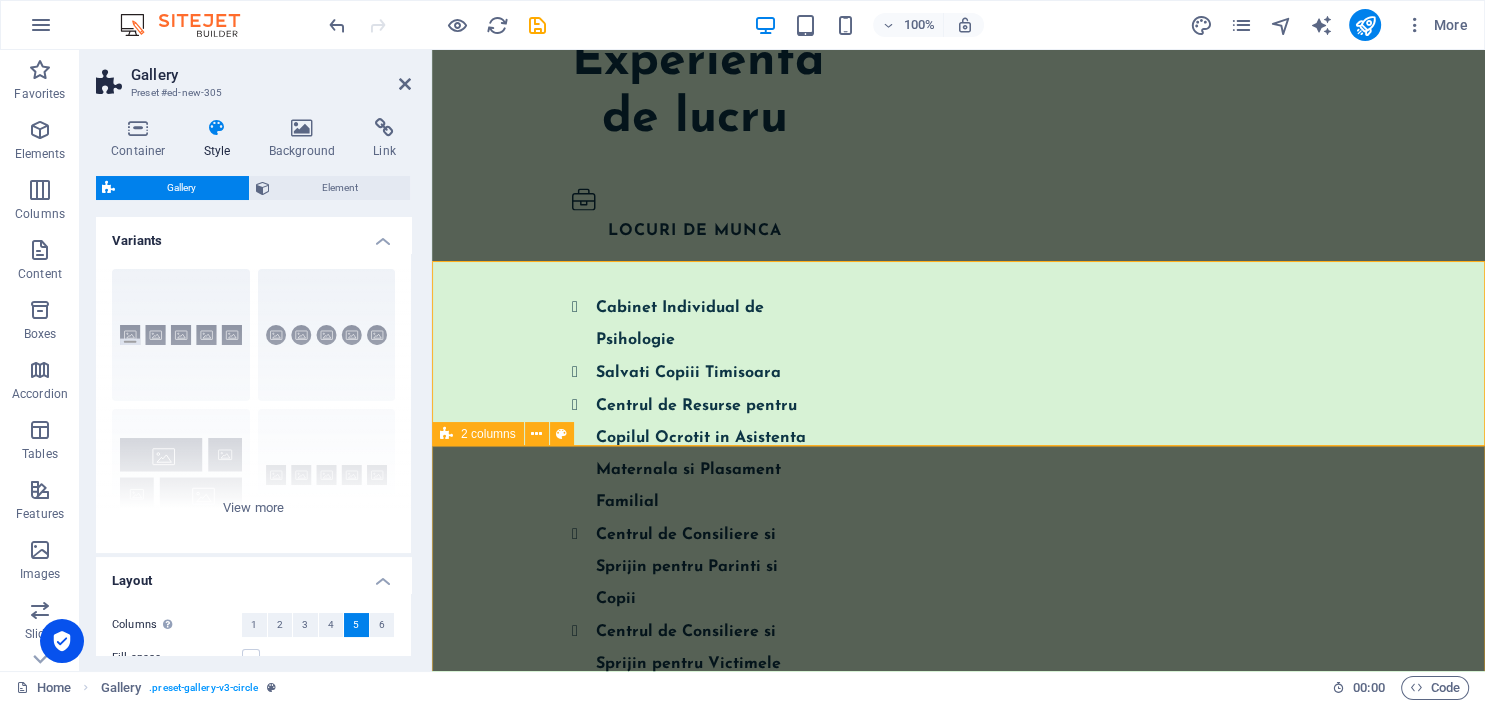 scroll, scrollTop: 4407, scrollLeft: 0, axis: vertical 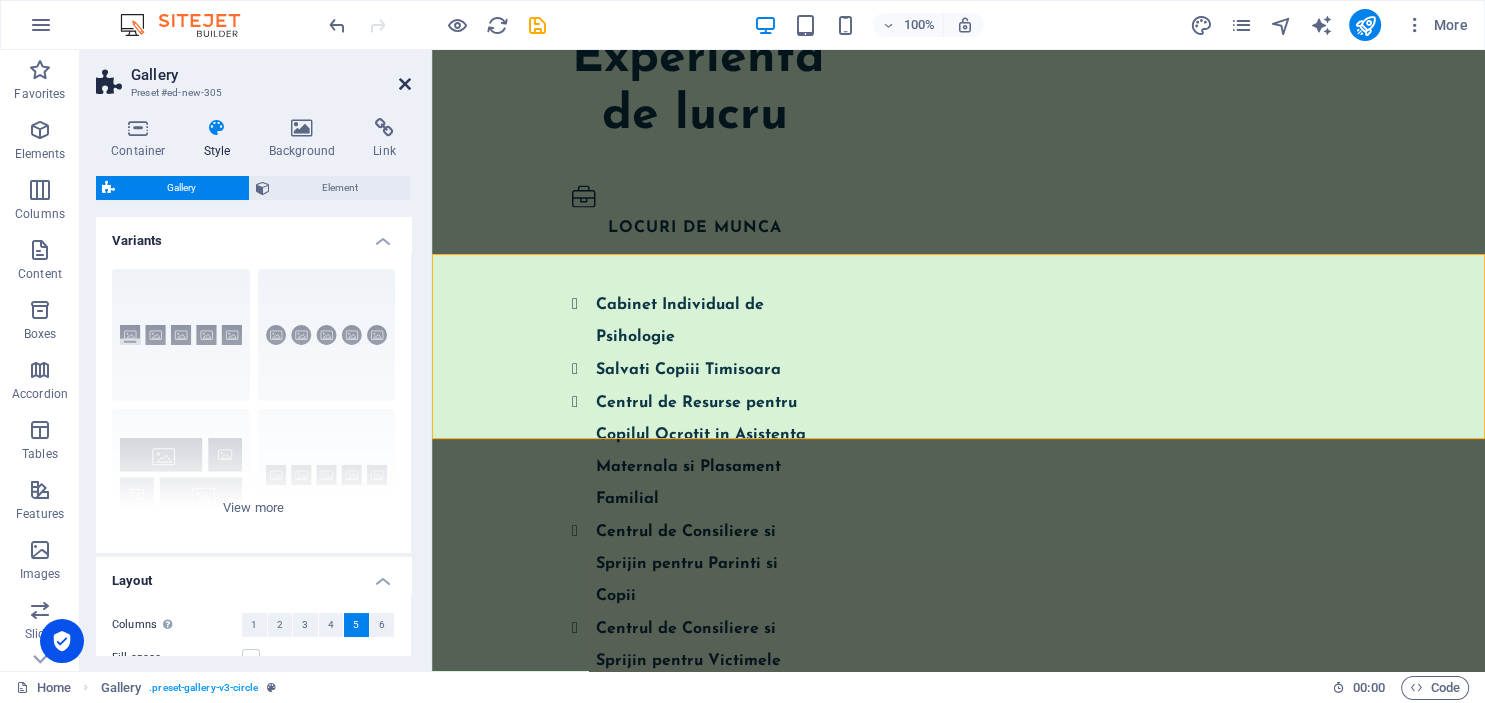 click at bounding box center [405, 84] 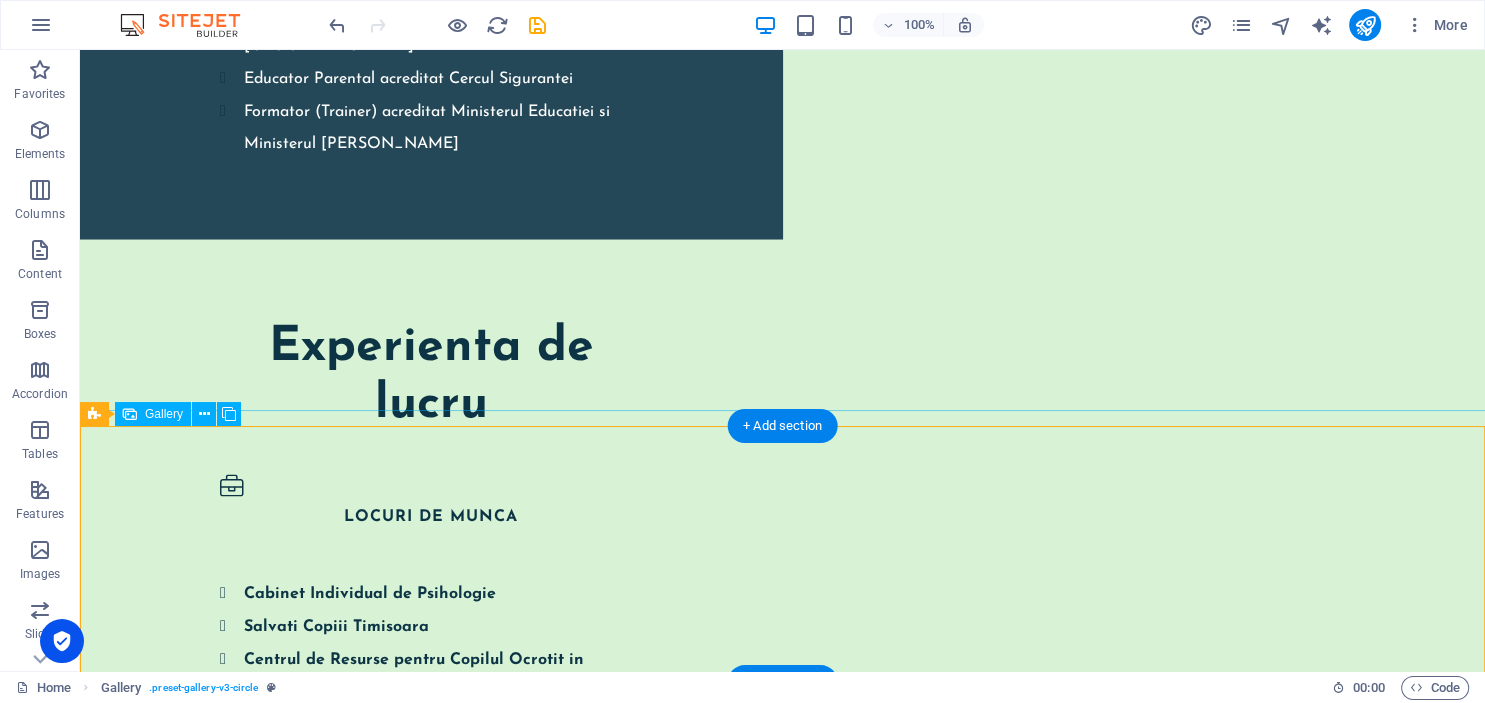 scroll, scrollTop: 3940, scrollLeft: 0, axis: vertical 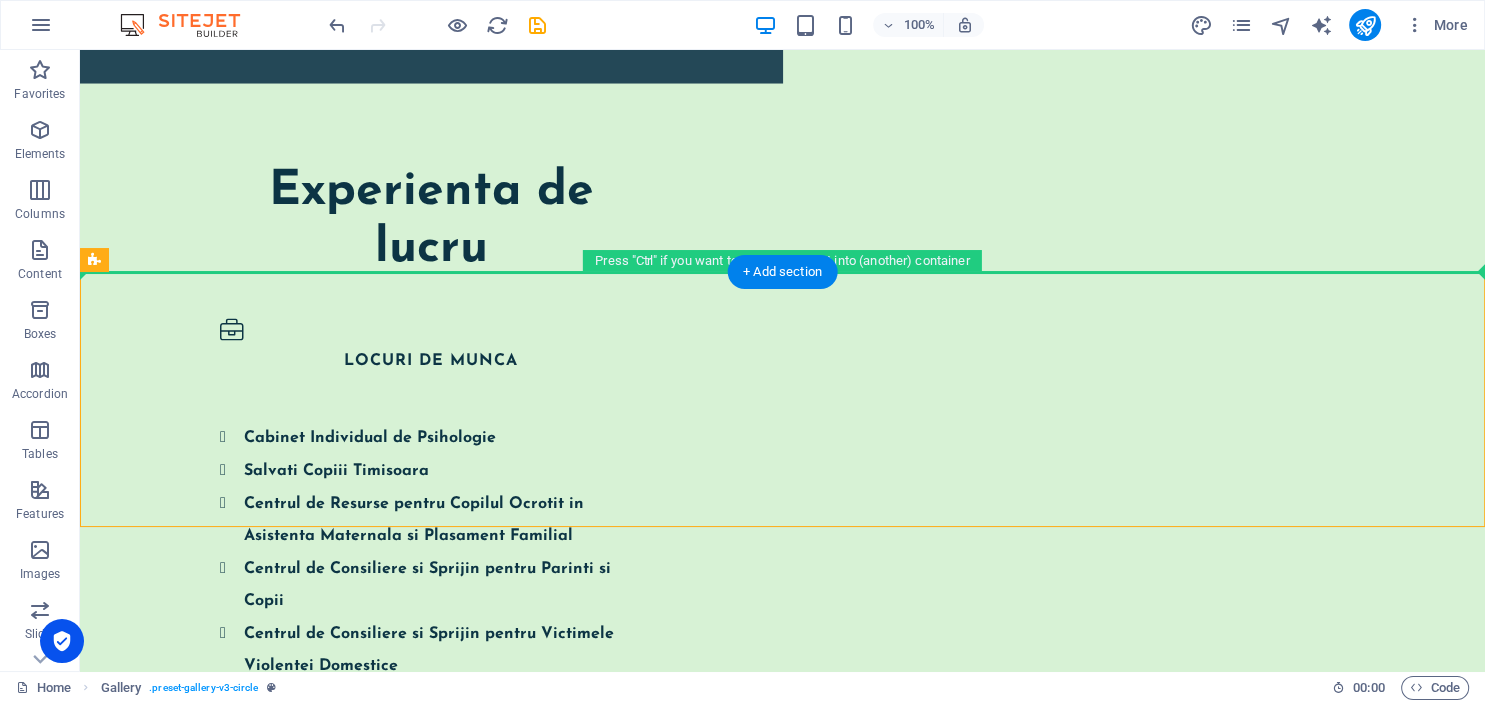 drag, startPoint x: 174, startPoint y: 250, endPoint x: 136, endPoint y: 193, distance: 68.50548 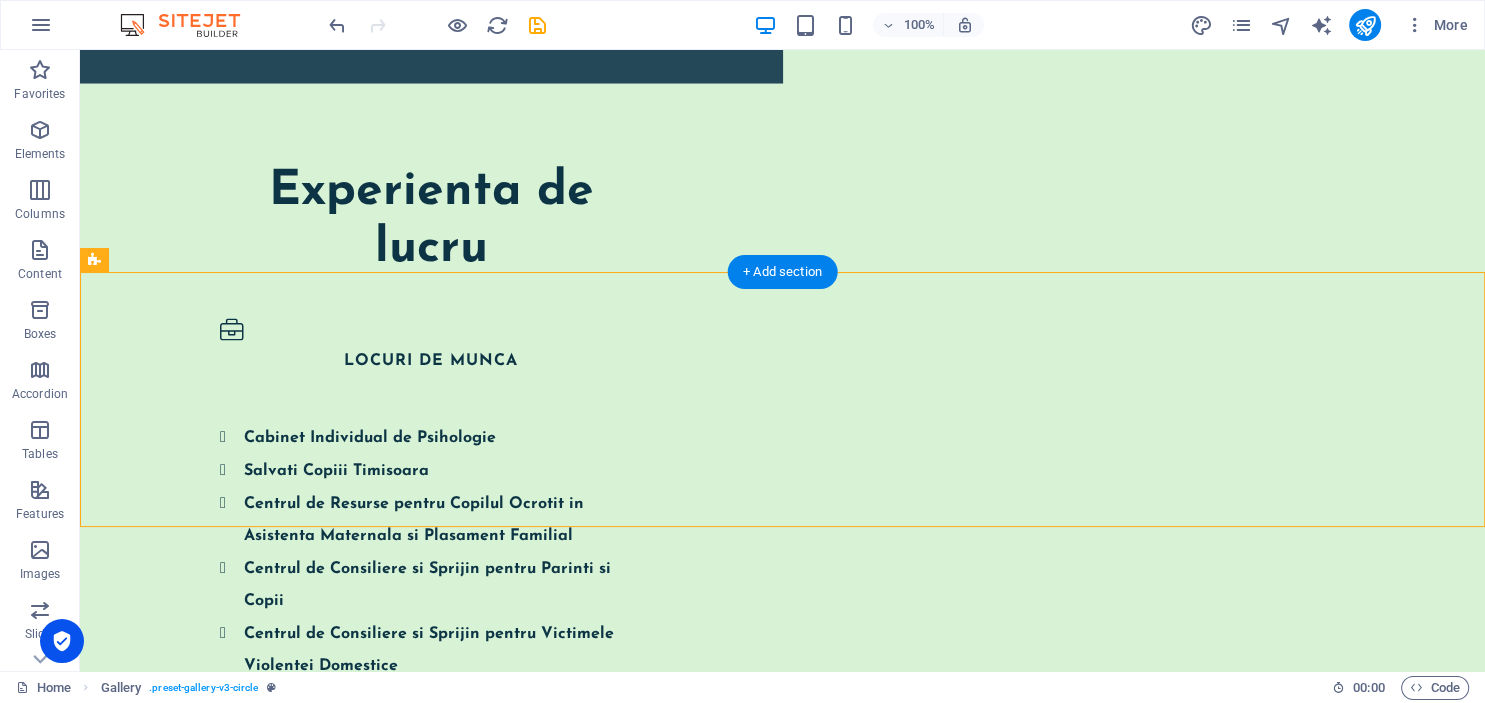 click on "Cum te pot ajuta? Servicii adresate copiilor, adolescentilor, adultilor si varstnicilor  Servicii de supervizare profesionala si mentorare pentru psihologii aflati la inceput de drum  Psihoterapie Psihoterapie individuala pentru copii, adolescenti, adulti si varstnici Psihoterapie de cuplu si familie Consiliere parentala si psihoeducatie Autocunoastere si dezvoltarea potentialului interior Evaluare psihologica Evaluare clinica in vederea intocmirii unui profil psihologic Evaluare pentru identificarea unor posibile dificultati emotionale Evaluarea coeficientului de inteligenta Evaluare in vederea incadrarii in grad de invaliditate / in grad de handicap / pentru obtinerea certificatului CES Aviz psihologic pentru voluntariat in cadrul ISU/SMURD Aviz psihologic pentru asistenti maternali si familii de plasament Ateliere  Ateliere de dezvoltare personala Ateliere de educatie parentala Supervizare profesionala" at bounding box center (782, 2111) 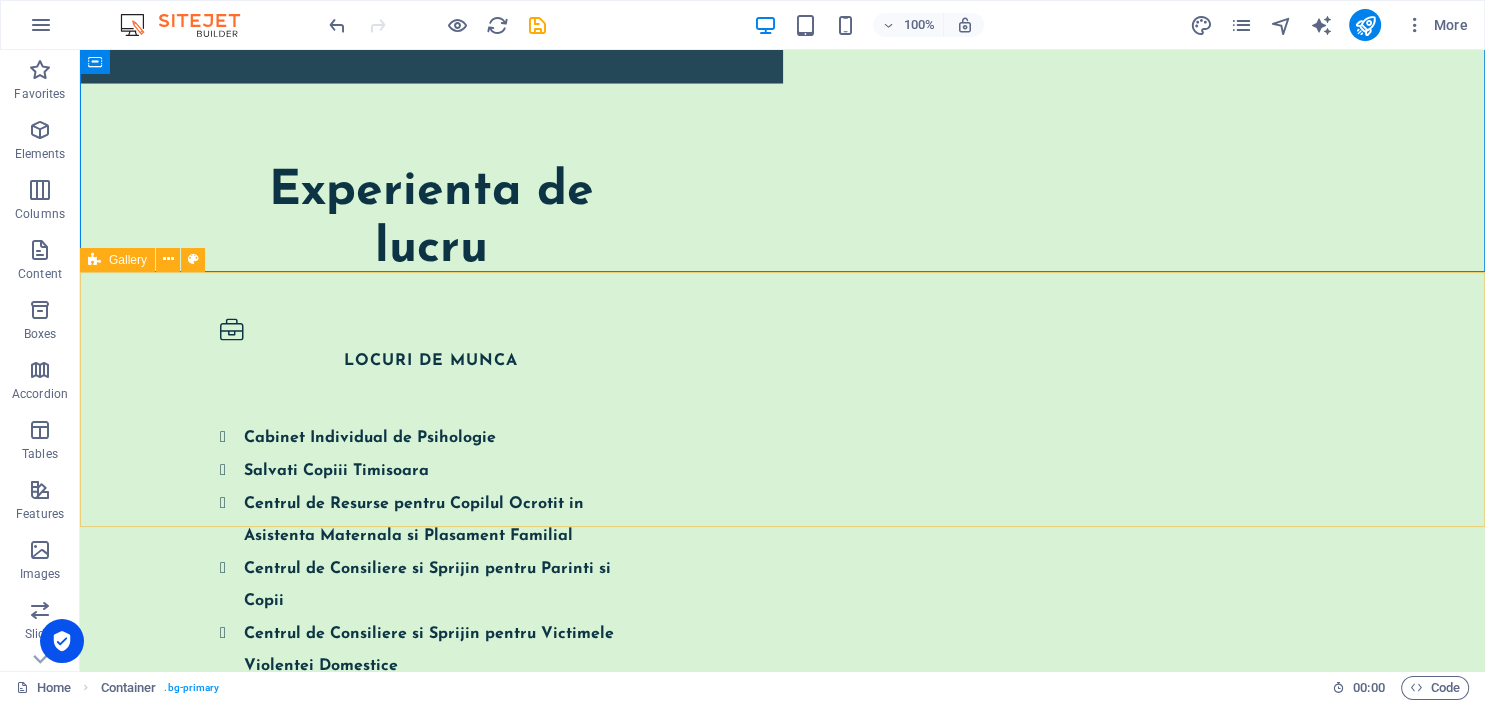 click at bounding box center [94, 260] 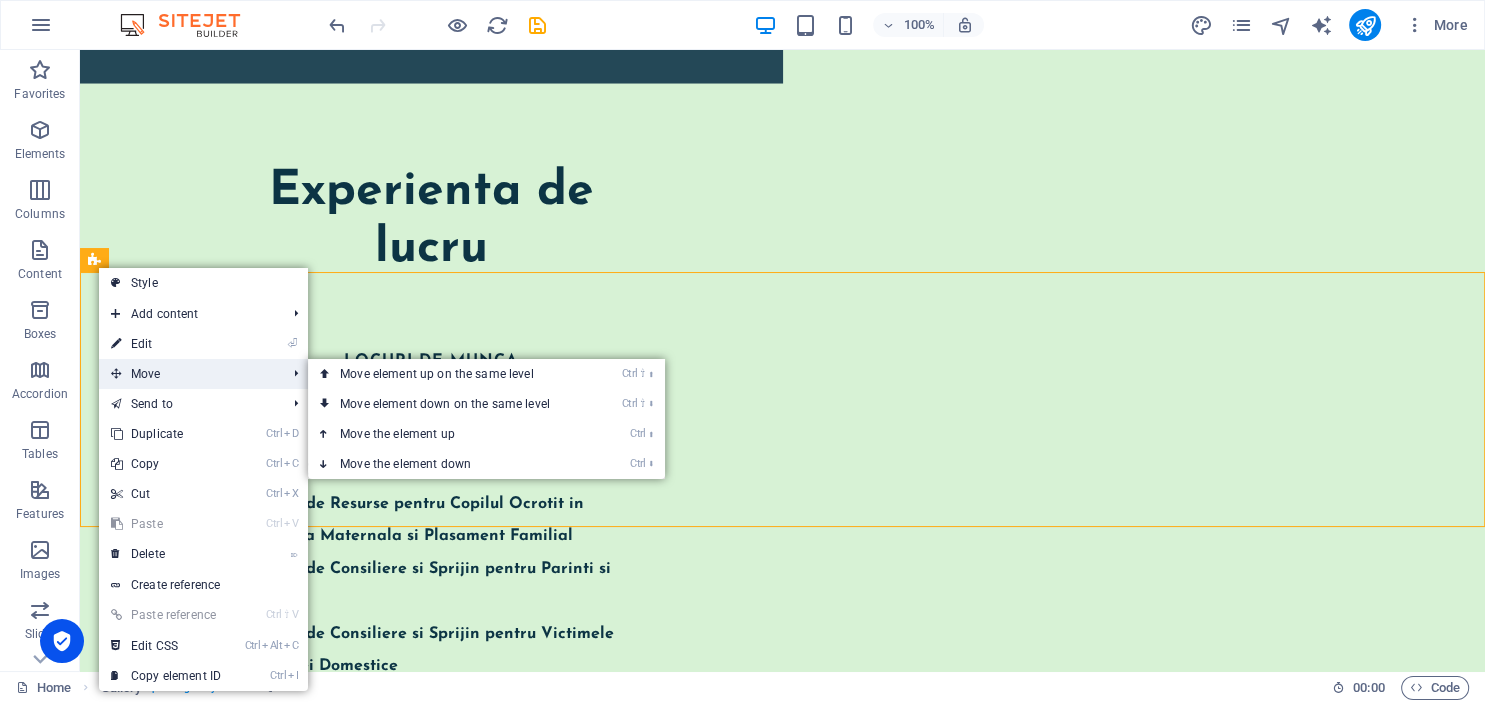click on "Move" at bounding box center [188, 374] 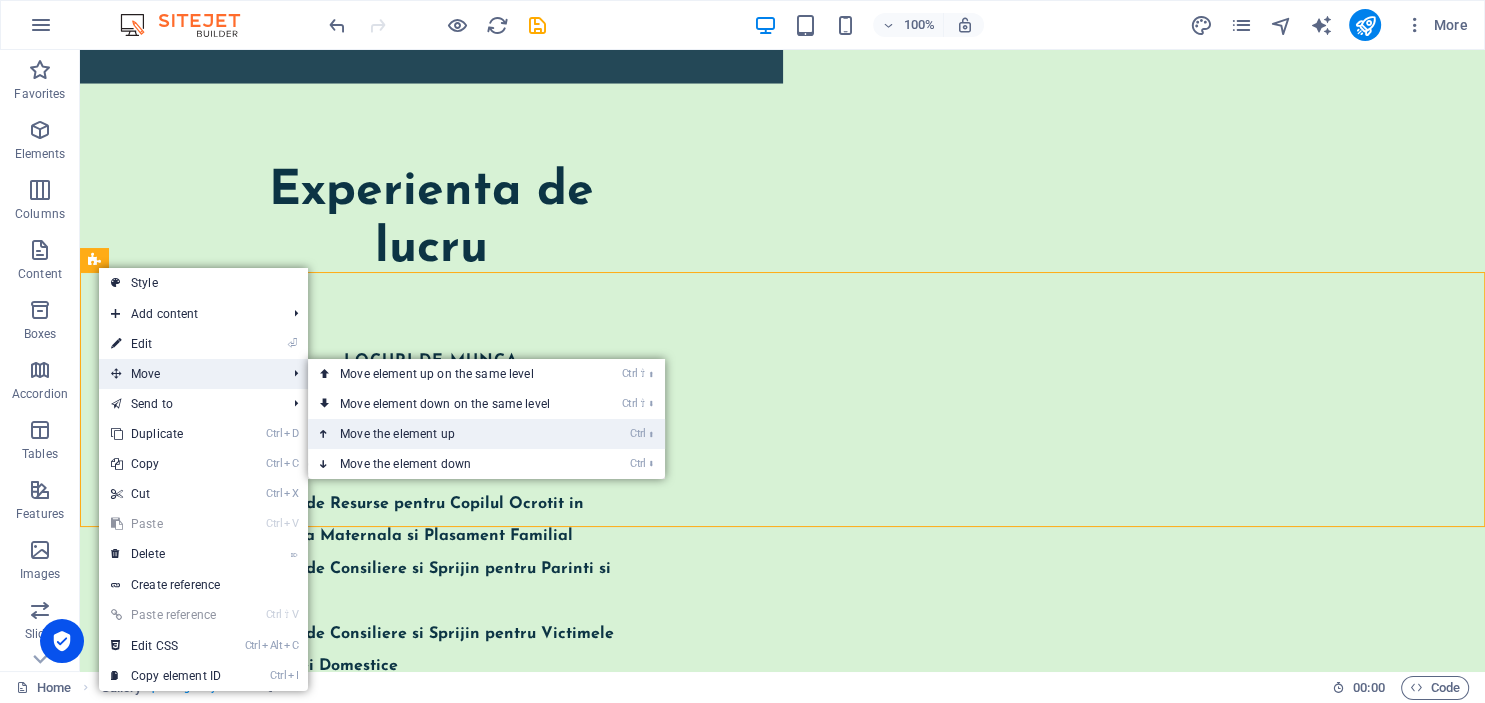 click on "Ctrl ⬆  Move the element up" at bounding box center (449, 434) 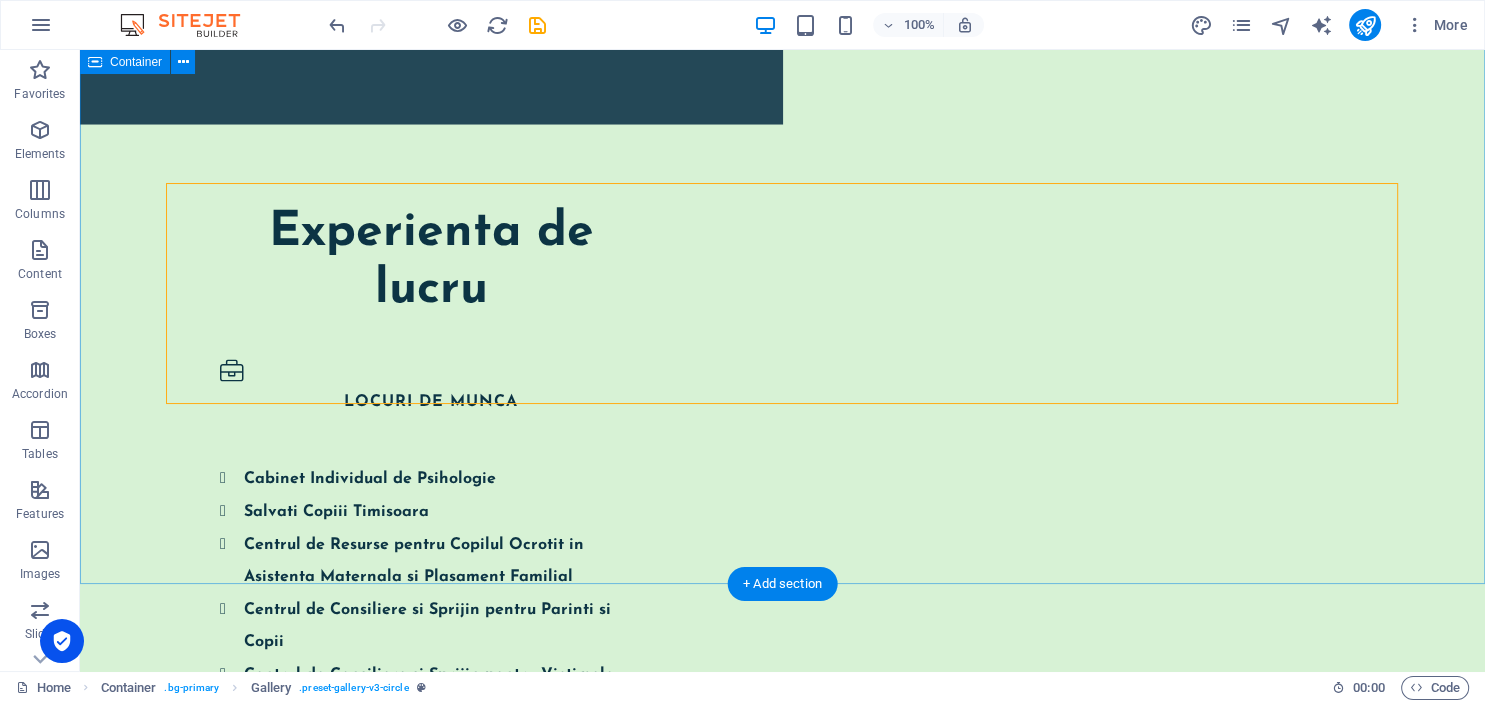 scroll, scrollTop: 3883, scrollLeft: 0, axis: vertical 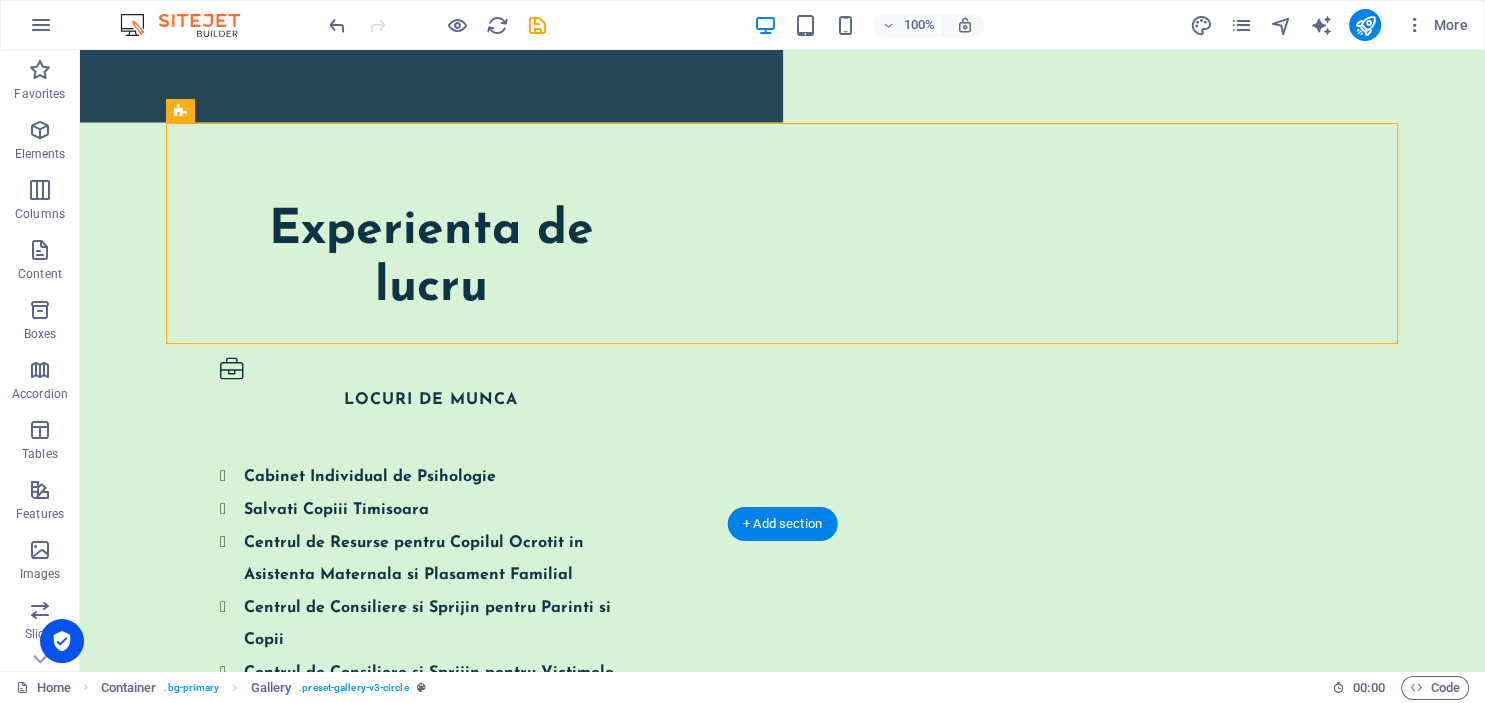 drag, startPoint x: 260, startPoint y: 132, endPoint x: 179, endPoint y: 141, distance: 81.49847 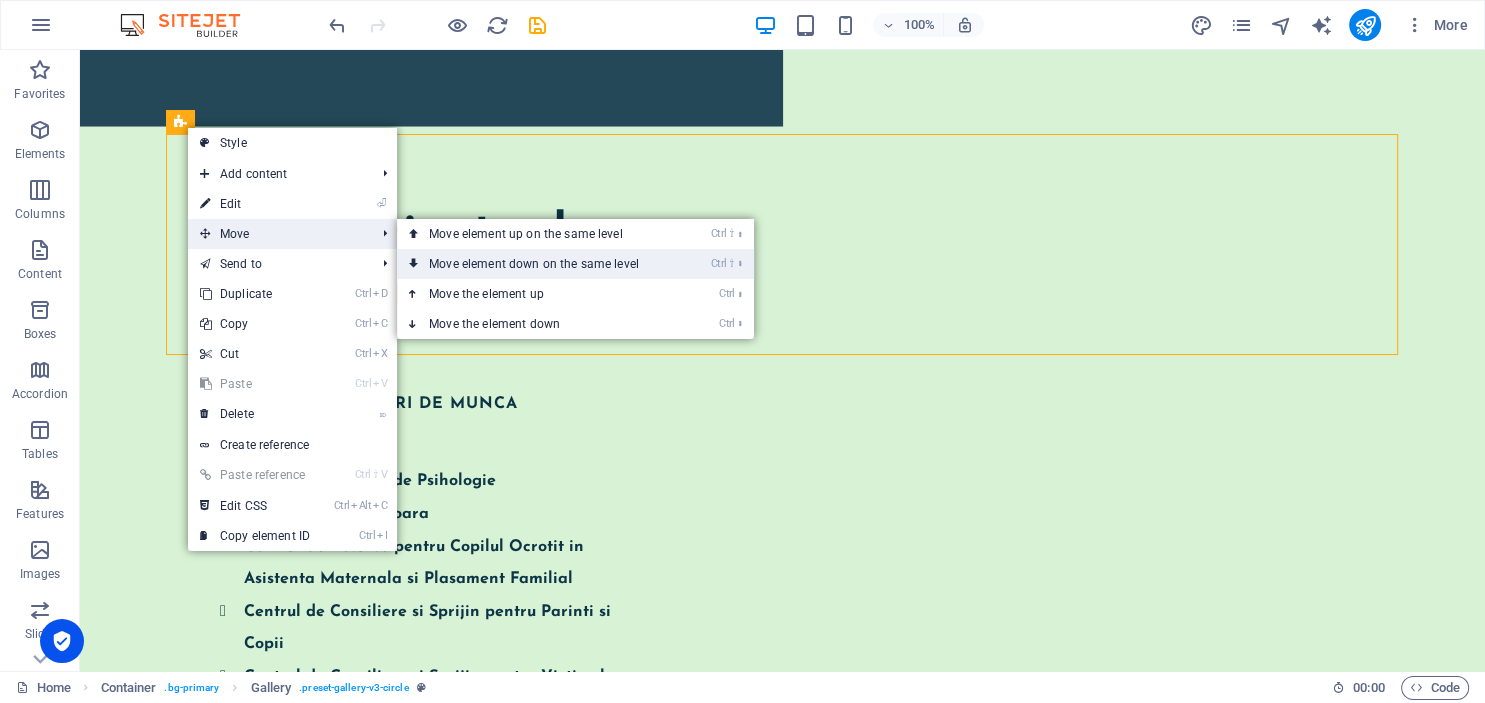 click on "Ctrl ⇧ ⬇  Move element down on the same level" at bounding box center [538, 264] 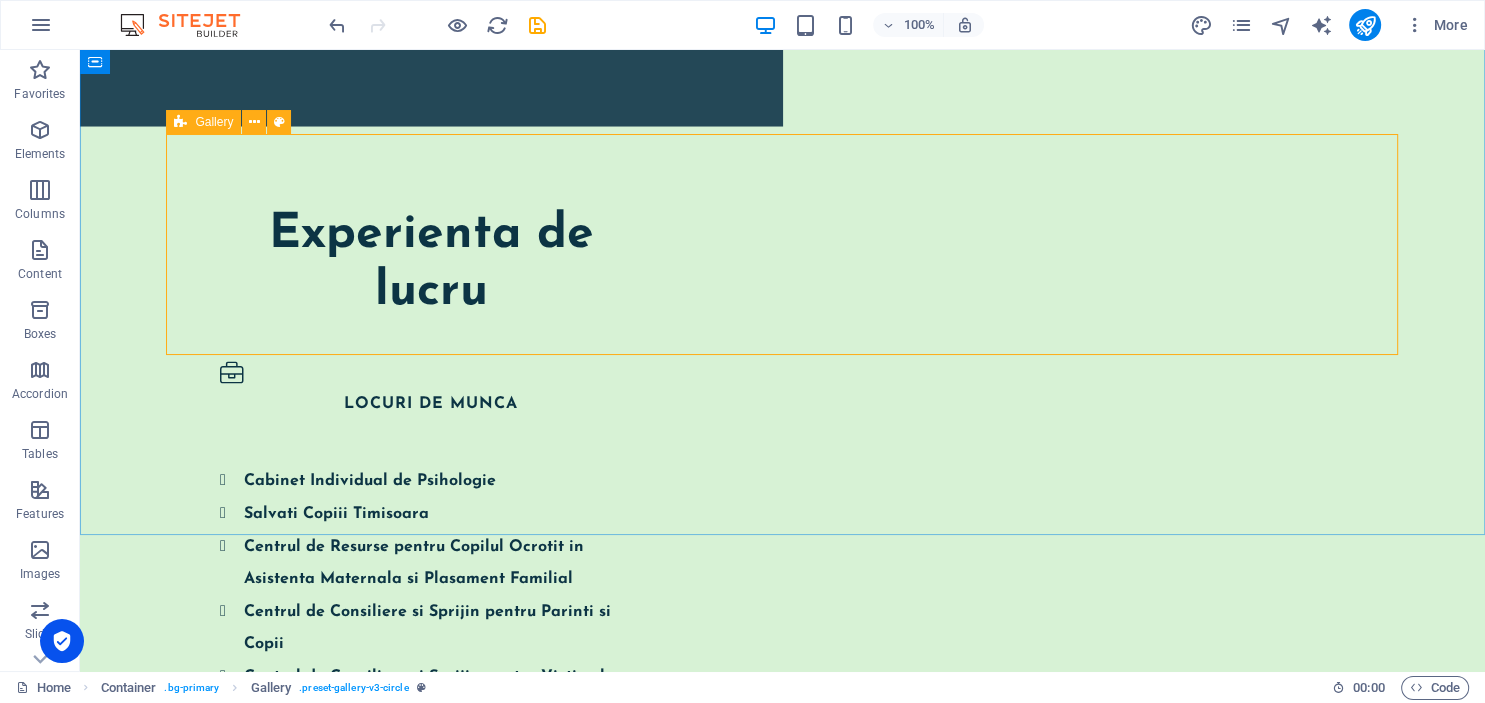 click at bounding box center (180, 122) 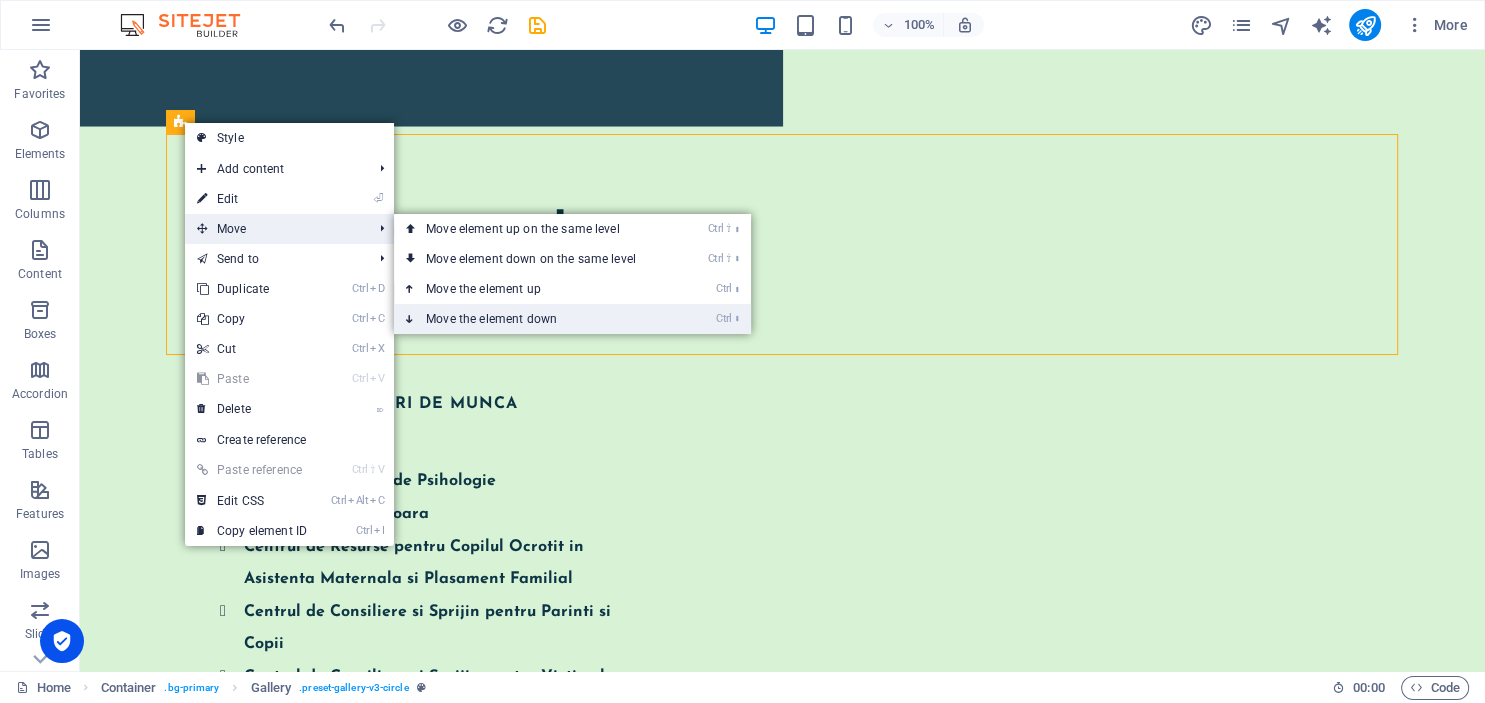 click on "Ctrl ⬇  Move the element down" at bounding box center (535, 319) 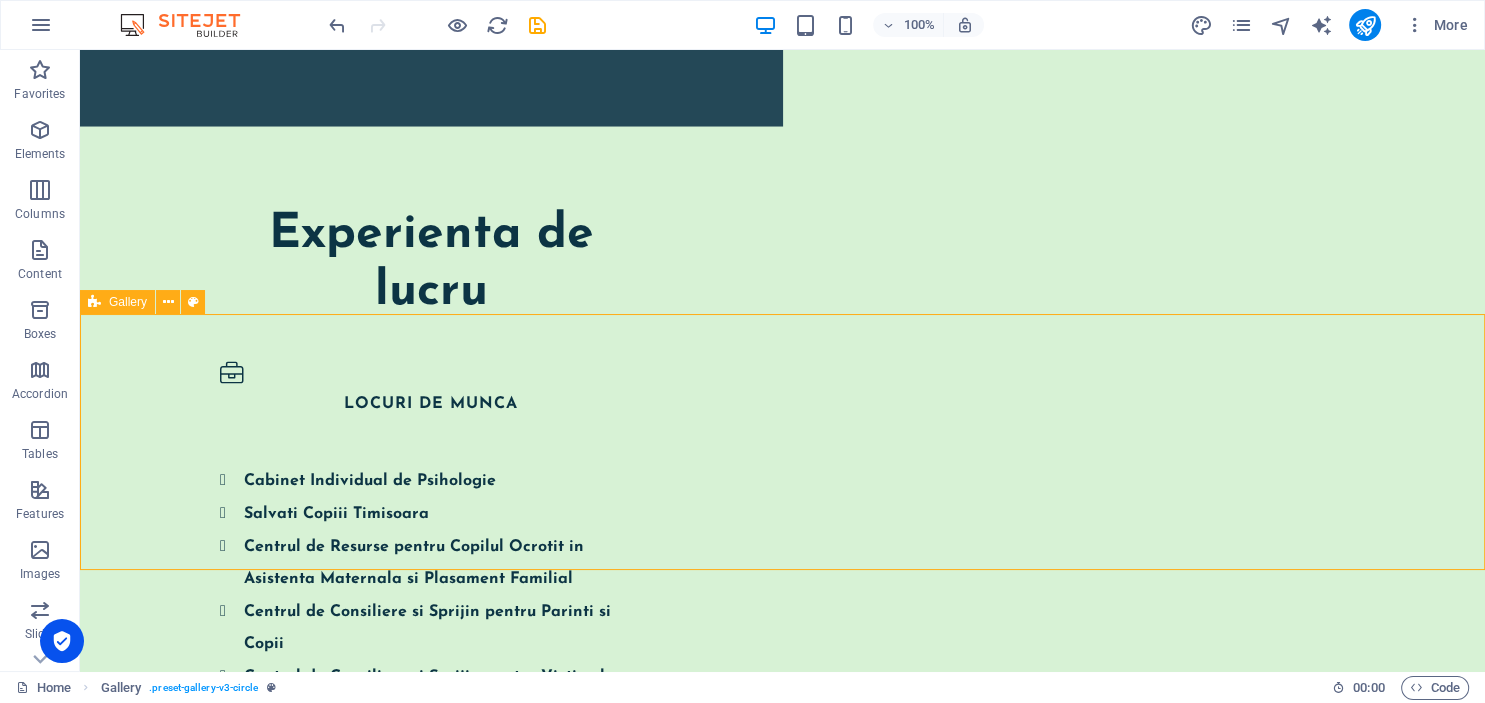 click at bounding box center (94, 302) 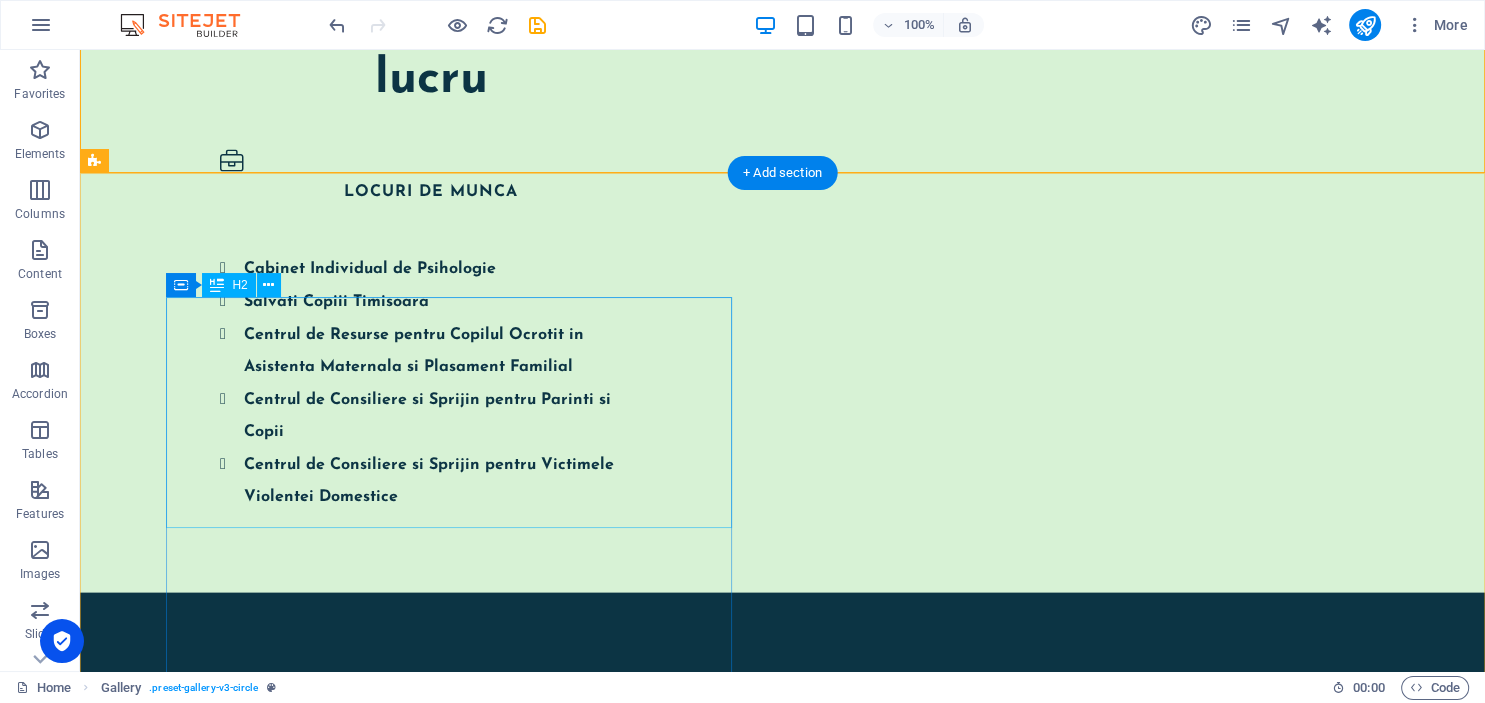 scroll, scrollTop: 3946, scrollLeft: 0, axis: vertical 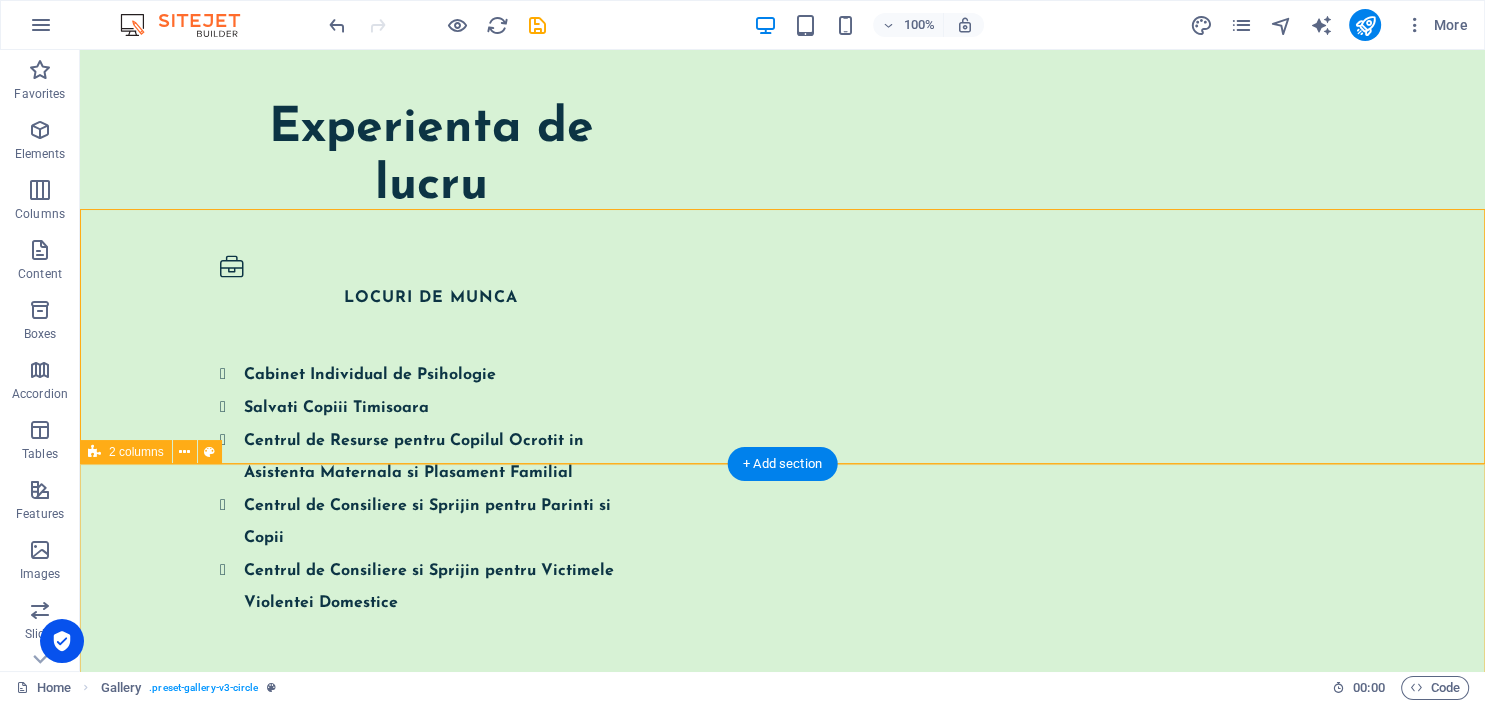 click on "Vrei sa [PERSON_NAME]? Contacteaza-ma! Ma poti contacta la numarul de telefon [PHONE_NUMBER] de Luni pana [PERSON_NAME] in intervalul orar 09:00-19:00 sau Scrie-mi in formularul alaturat  care este serviciul de care ai nevoie si cateva cuvinte despre provocarea pe care o ai in momentul de fata, iar eu voi reveni spre tine cu un apel telefonic. Unreadable? Regenerate trimite" at bounding box center [782, 4300] 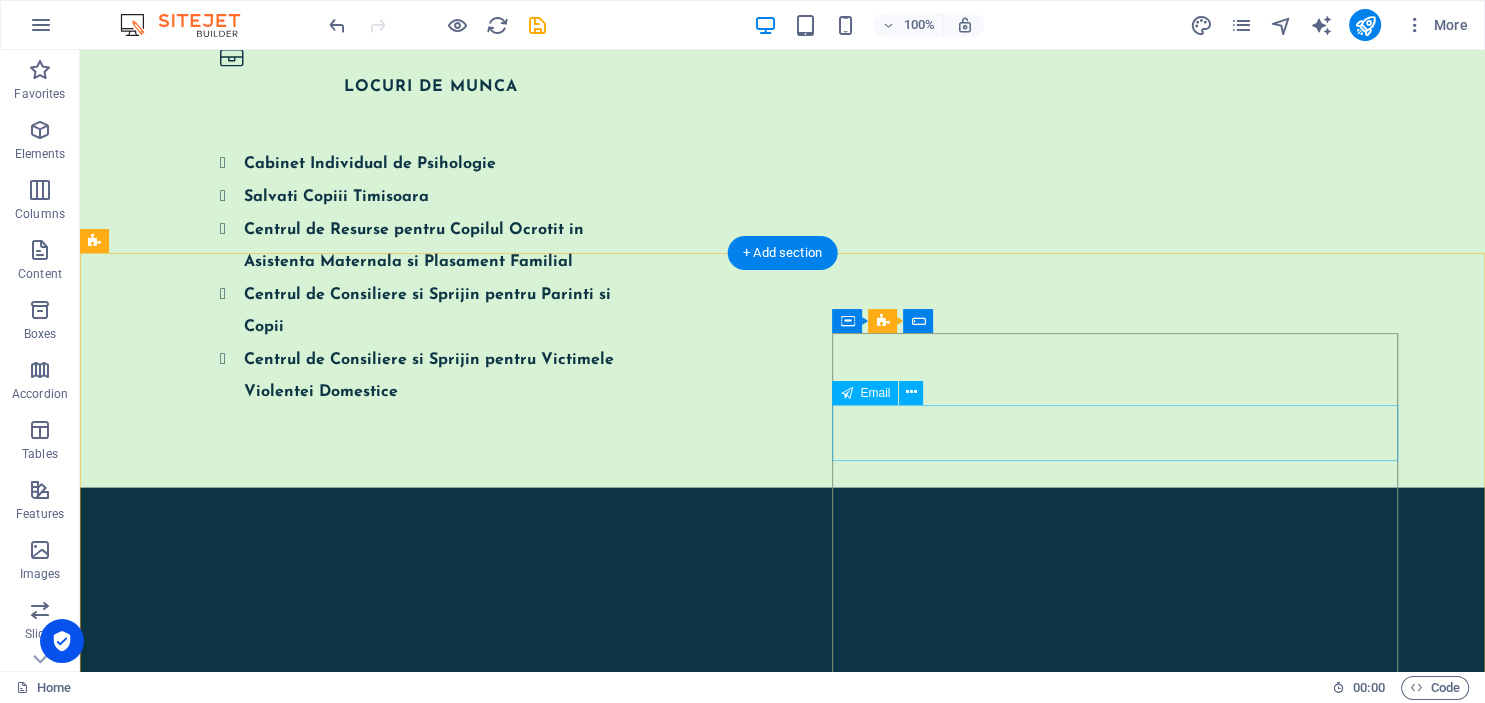 scroll, scrollTop: 3840, scrollLeft: 0, axis: vertical 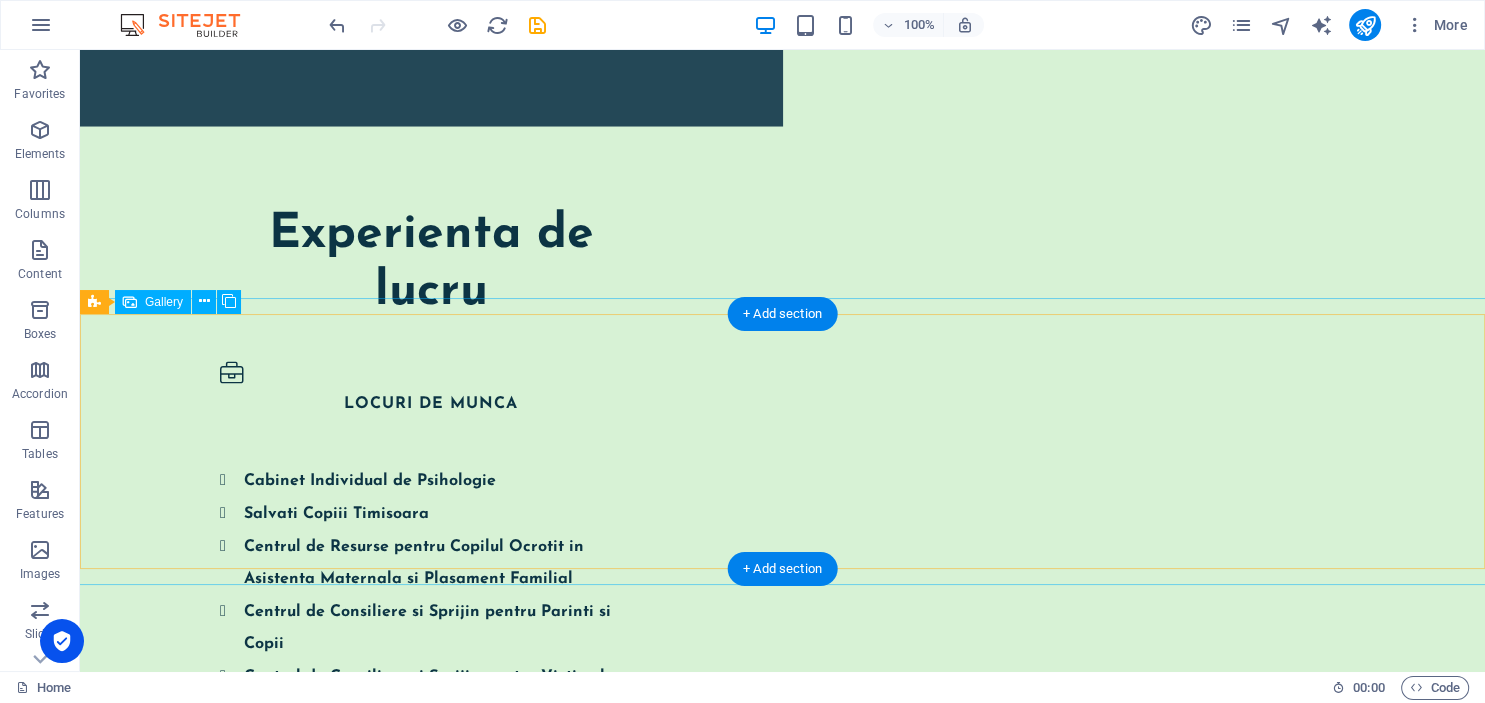 click at bounding box center (207, 3630) 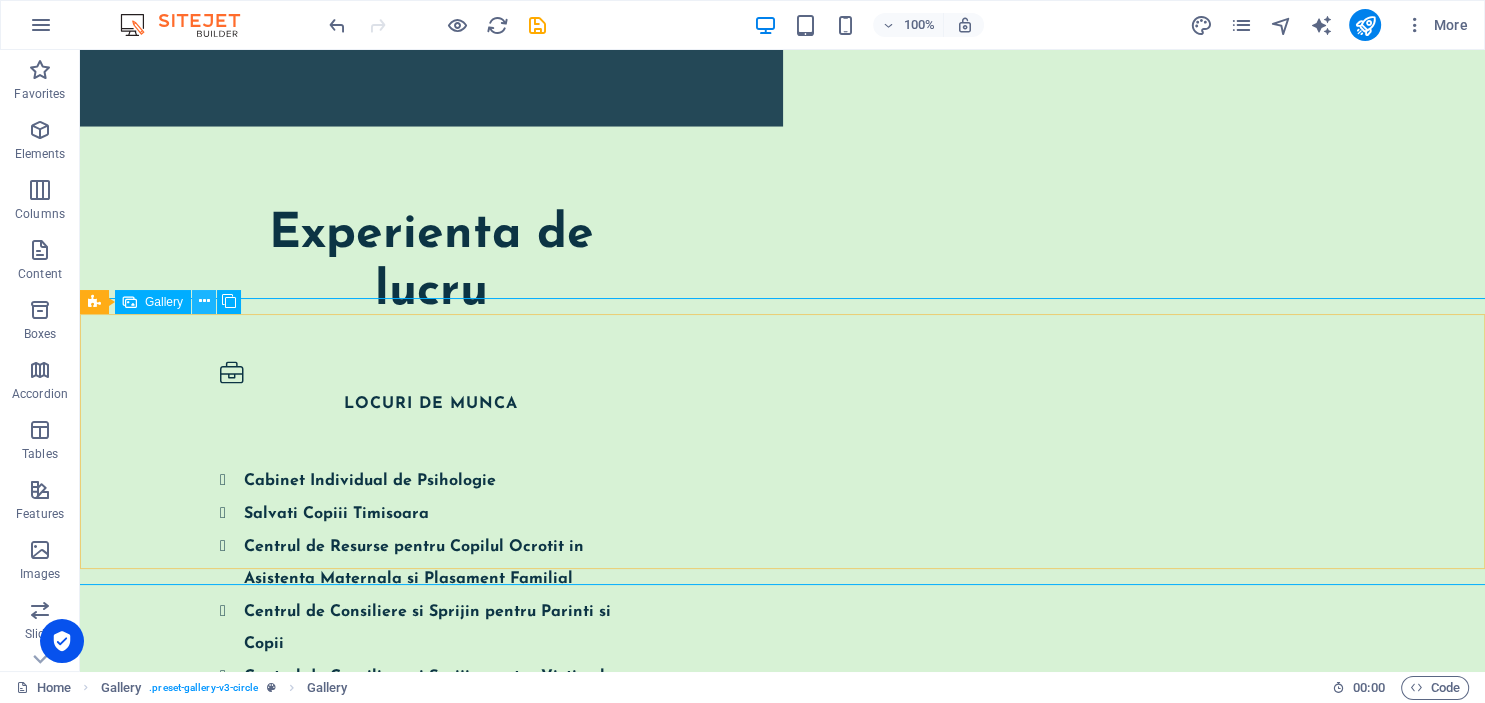 click at bounding box center (204, 301) 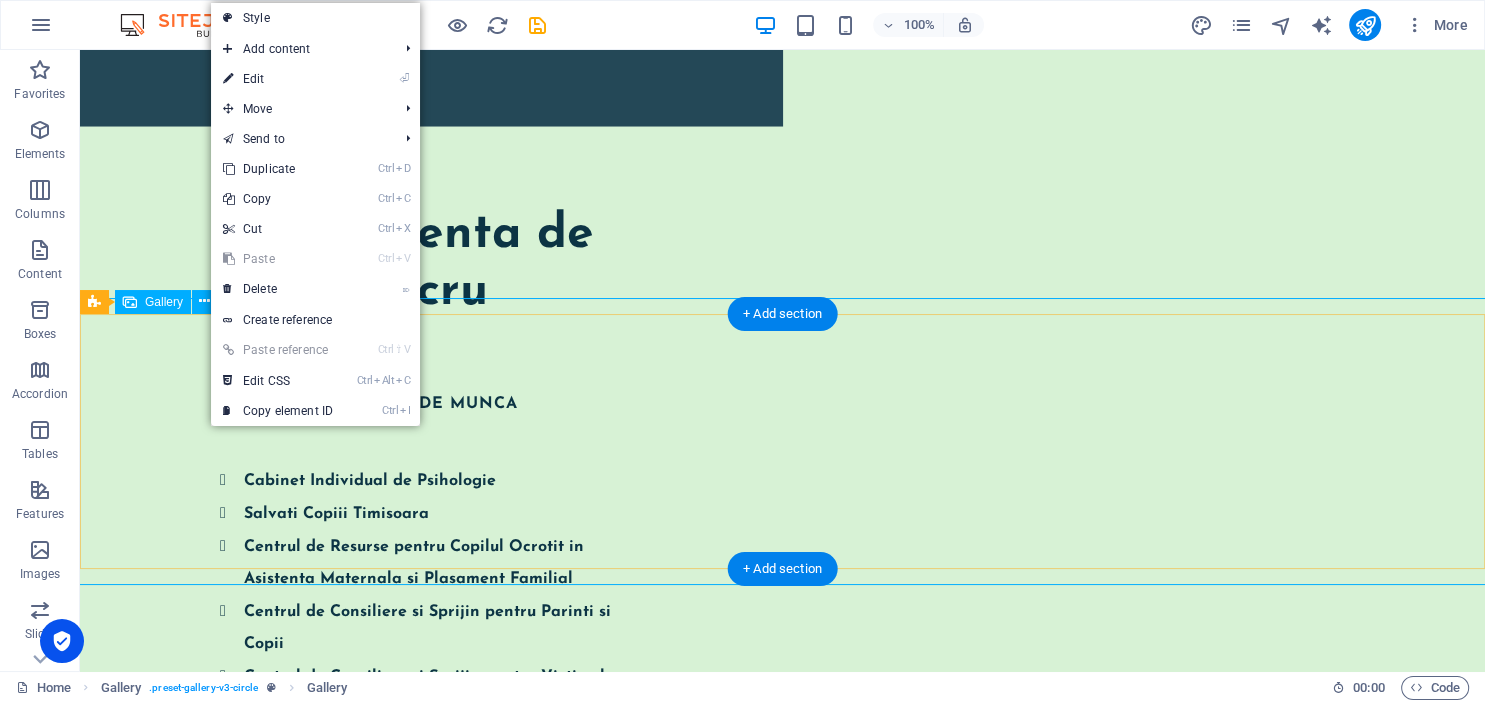 click at bounding box center (207, 3630) 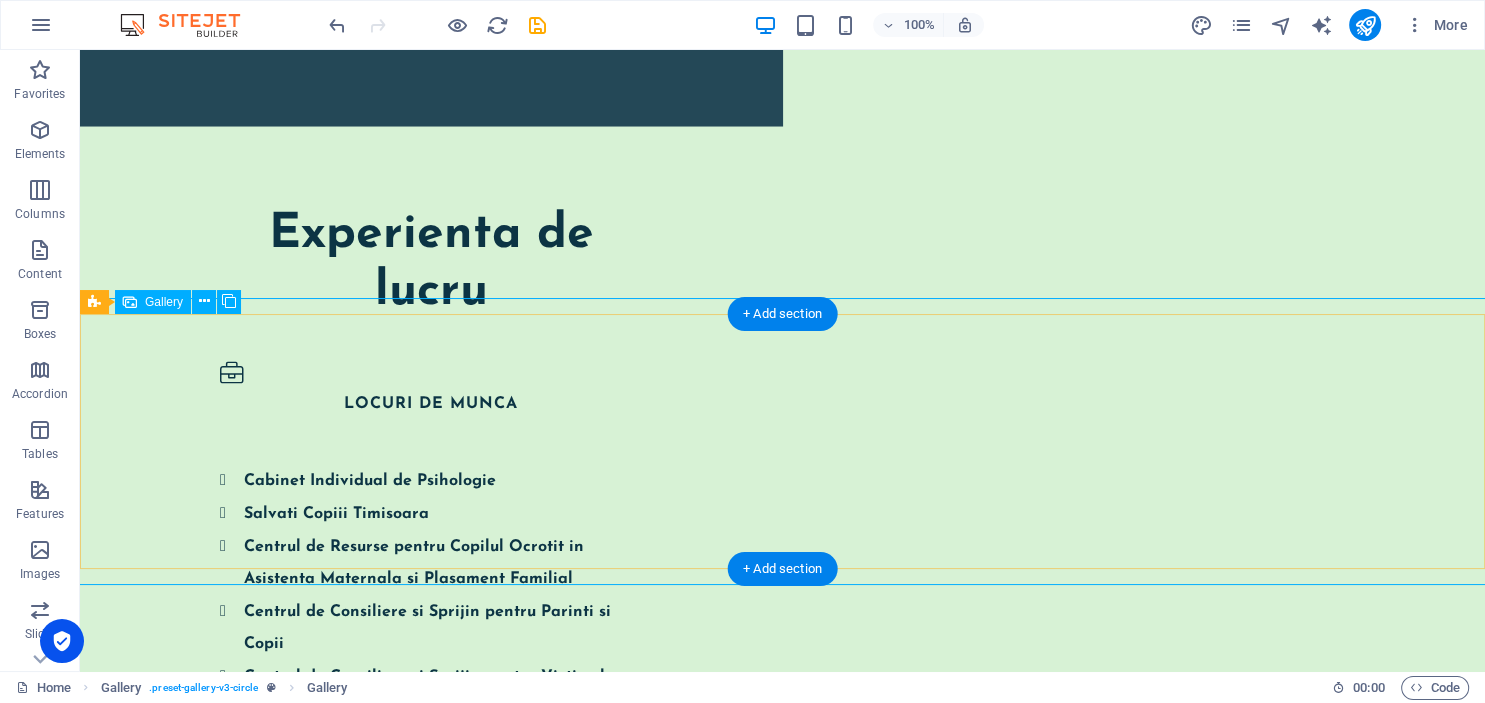 click at bounding box center (207, 3630) 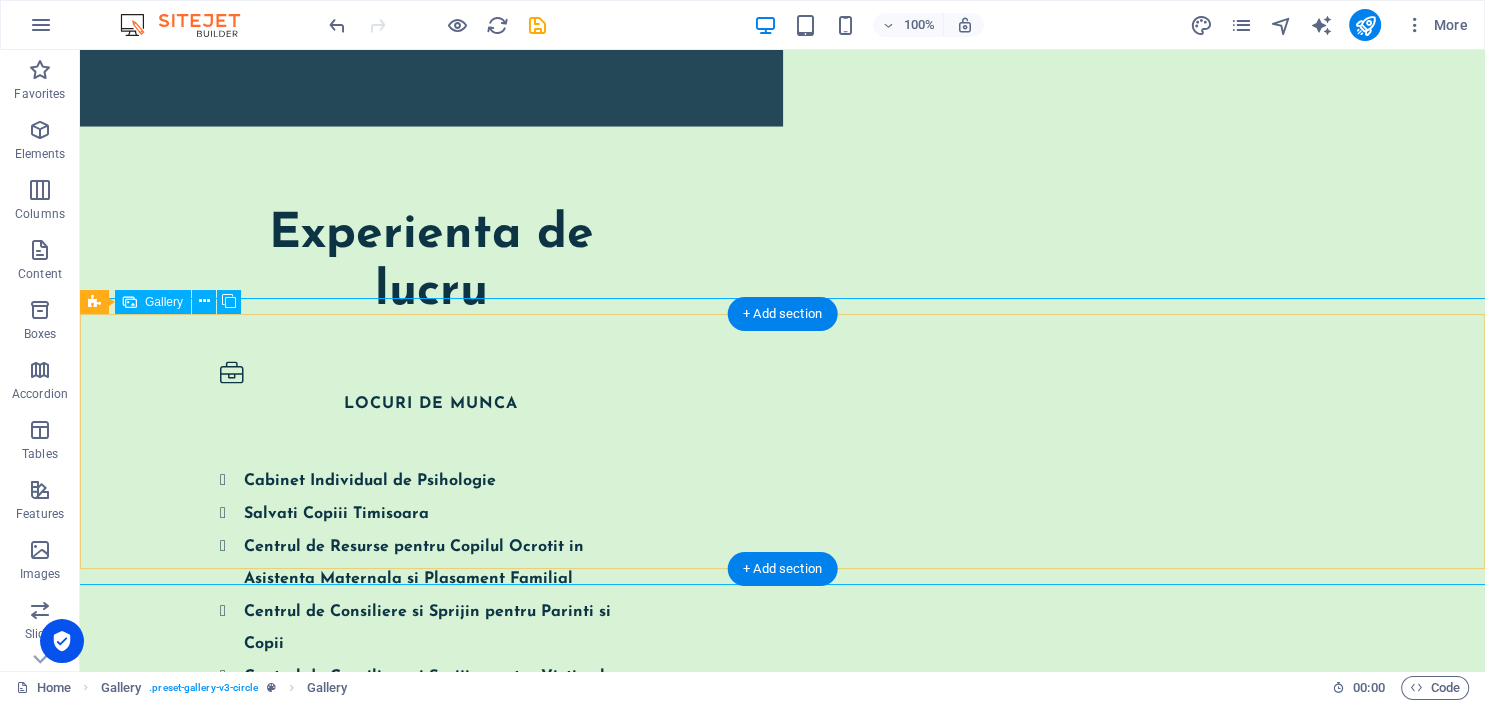 click at bounding box center [207, 3630] 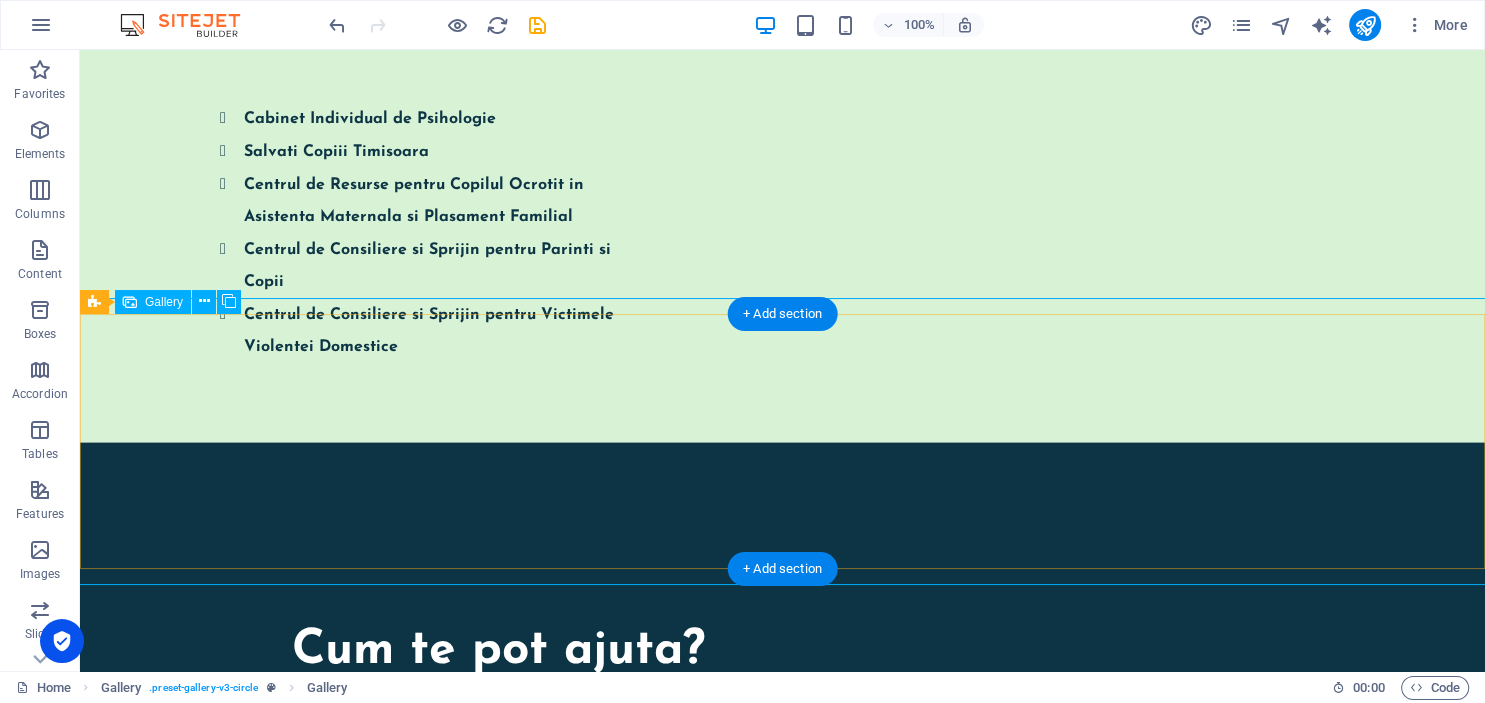 select on "4" 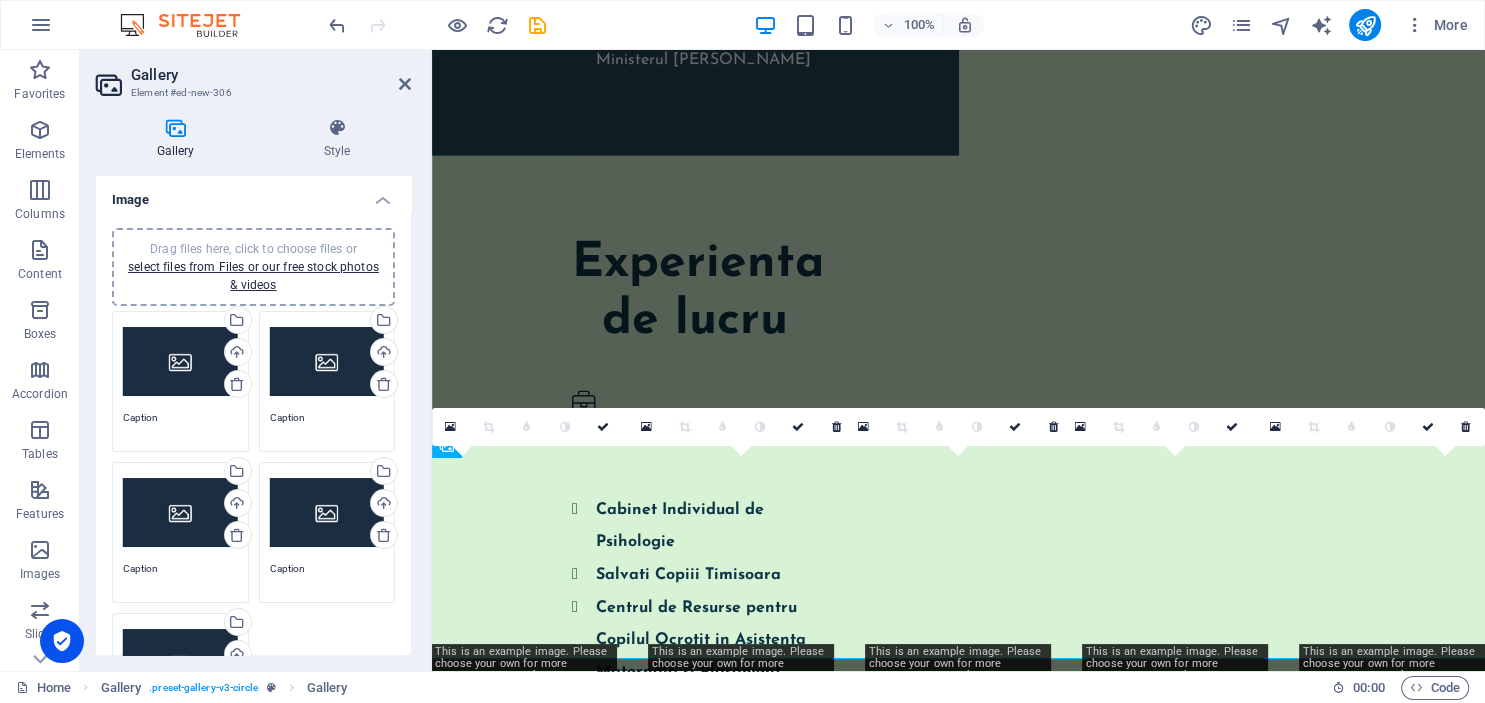click at bounding box center (175, 128) 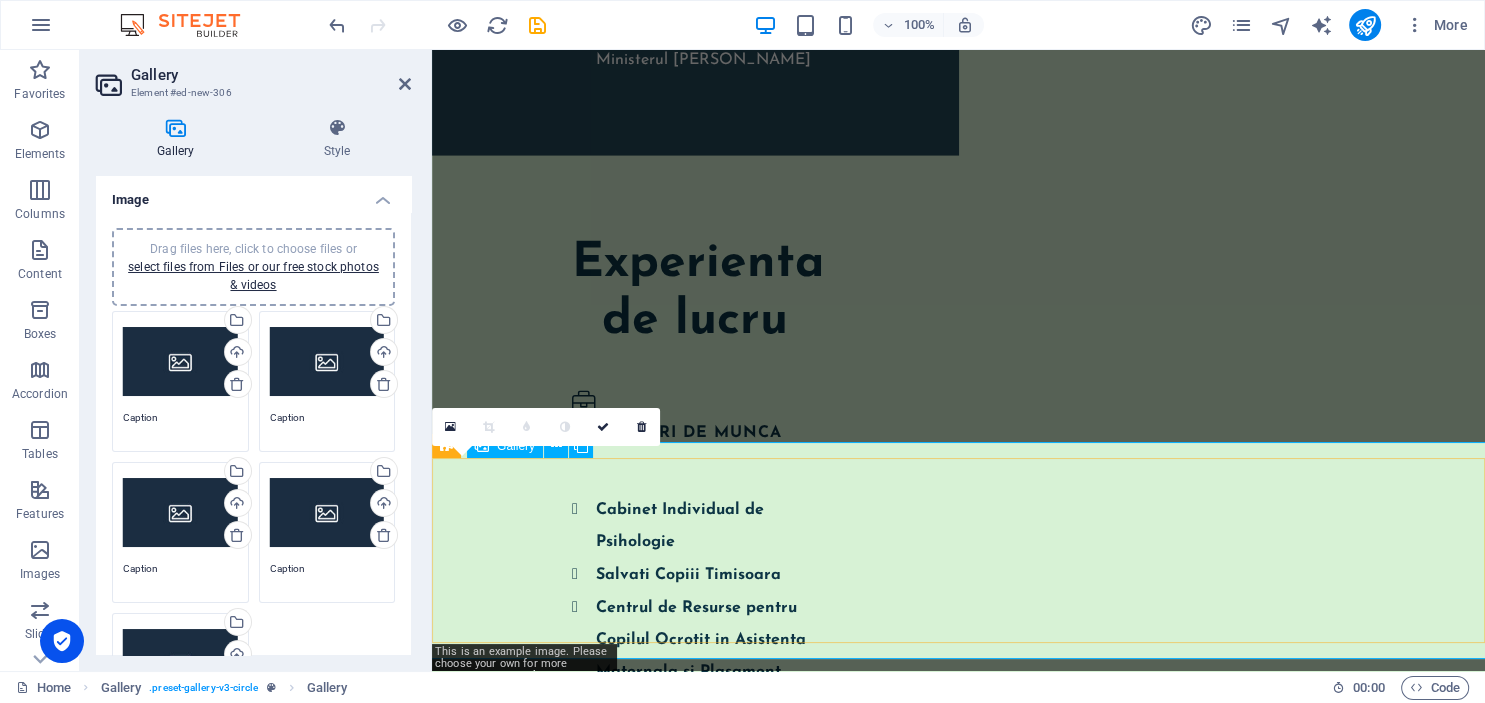 click at bounding box center (524, 4096) 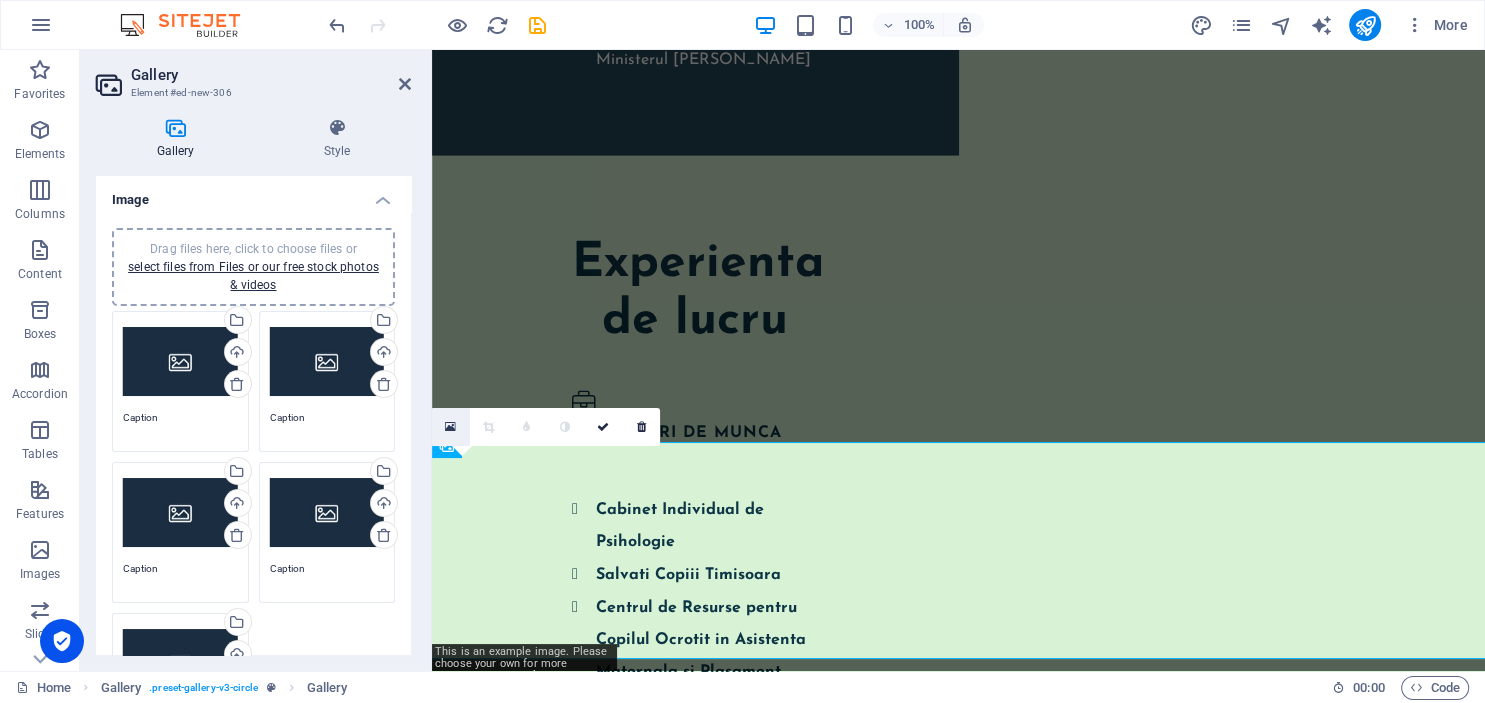 click at bounding box center (450, 427) 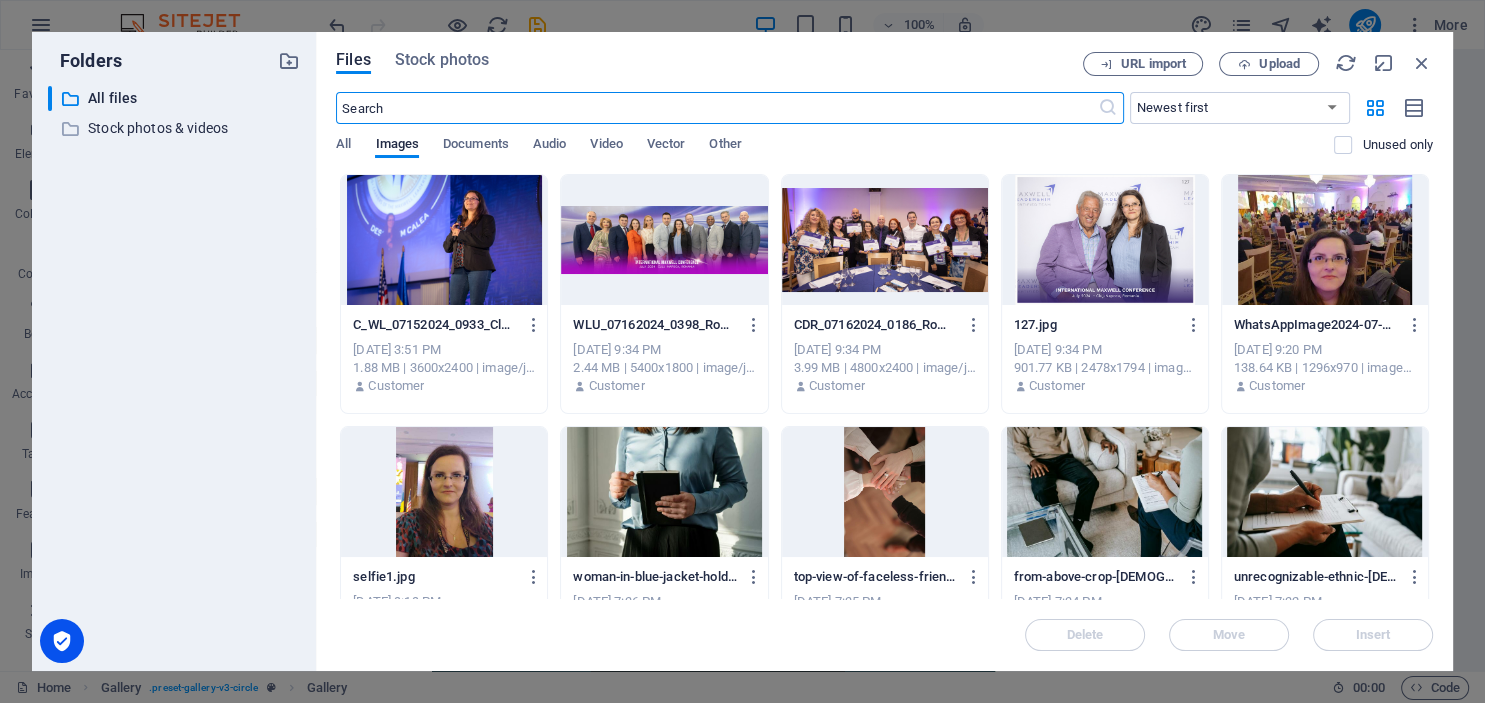 scroll, scrollTop: 4324, scrollLeft: 0, axis: vertical 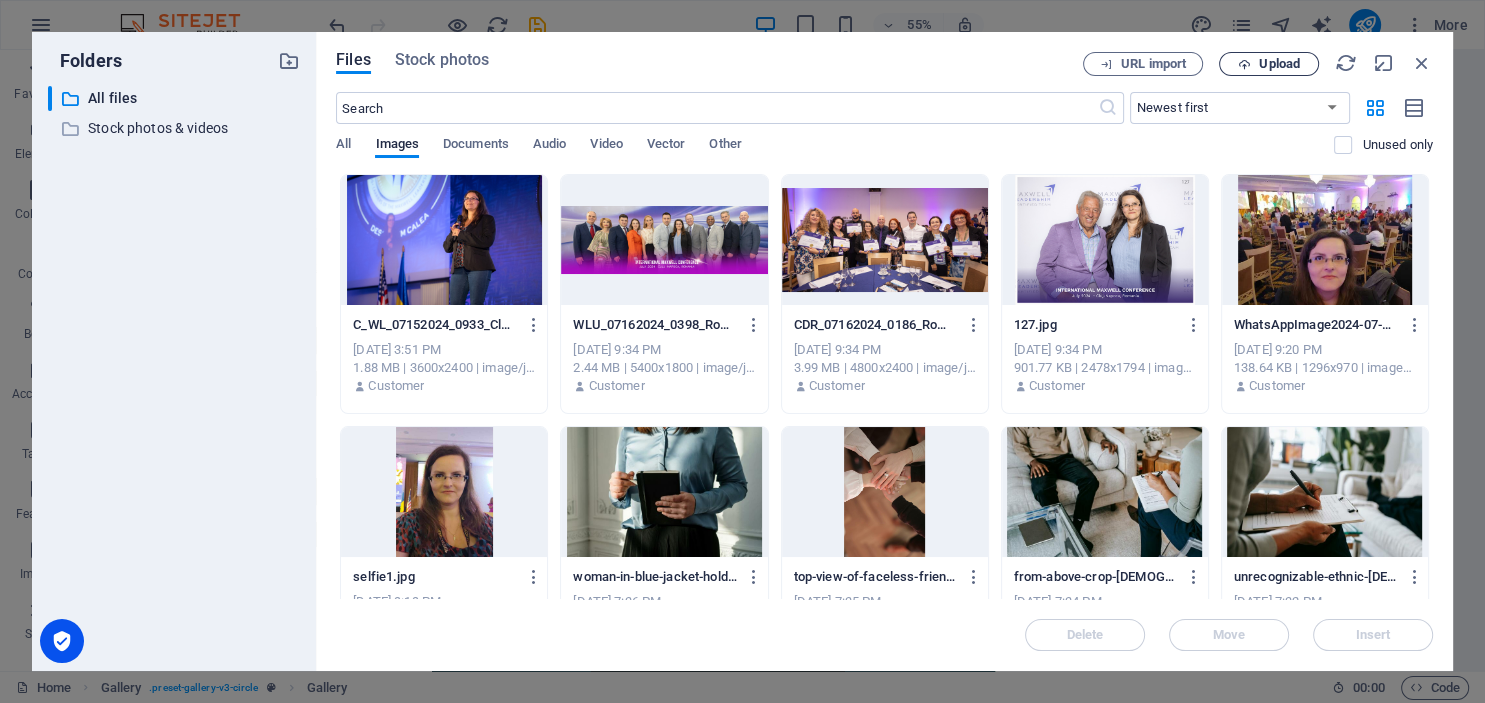 click on "Upload" at bounding box center [1279, 64] 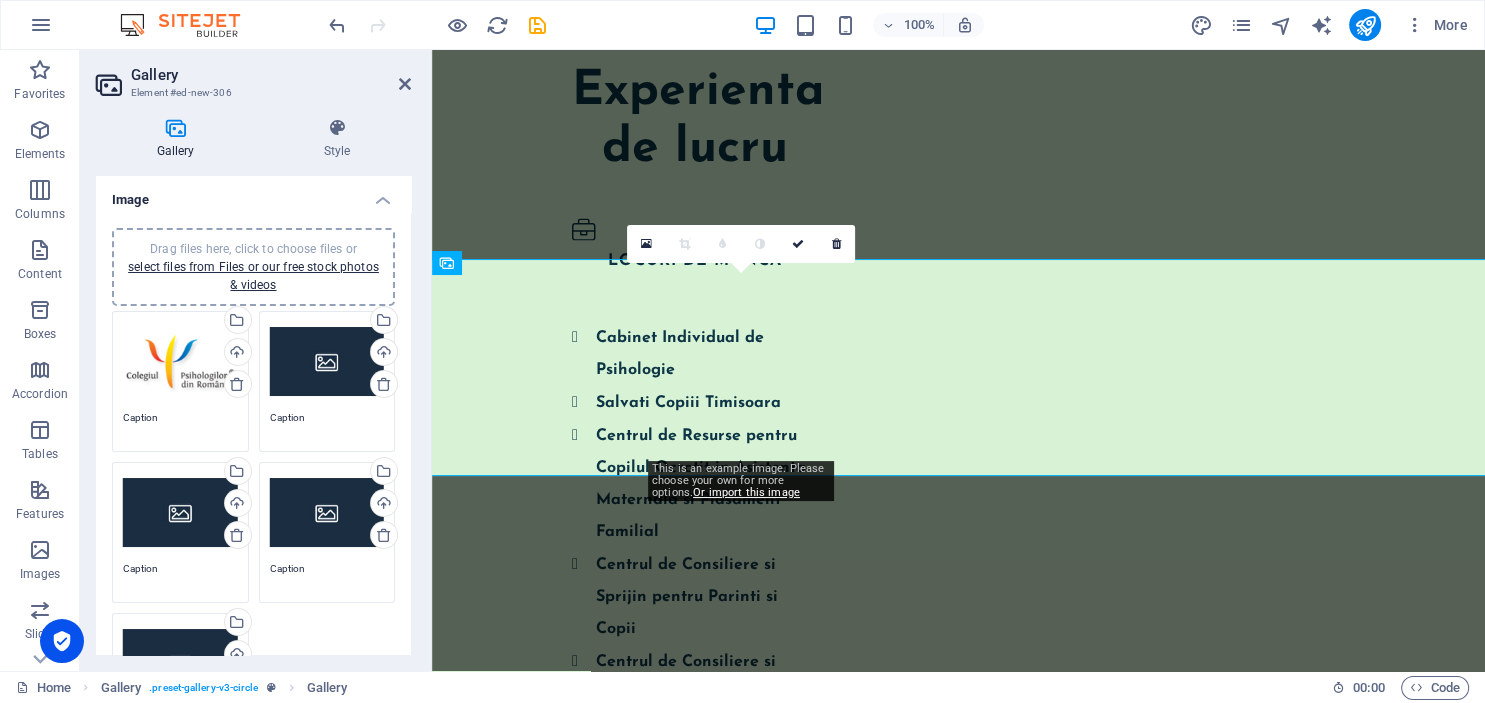 scroll, scrollTop: 4413, scrollLeft: 0, axis: vertical 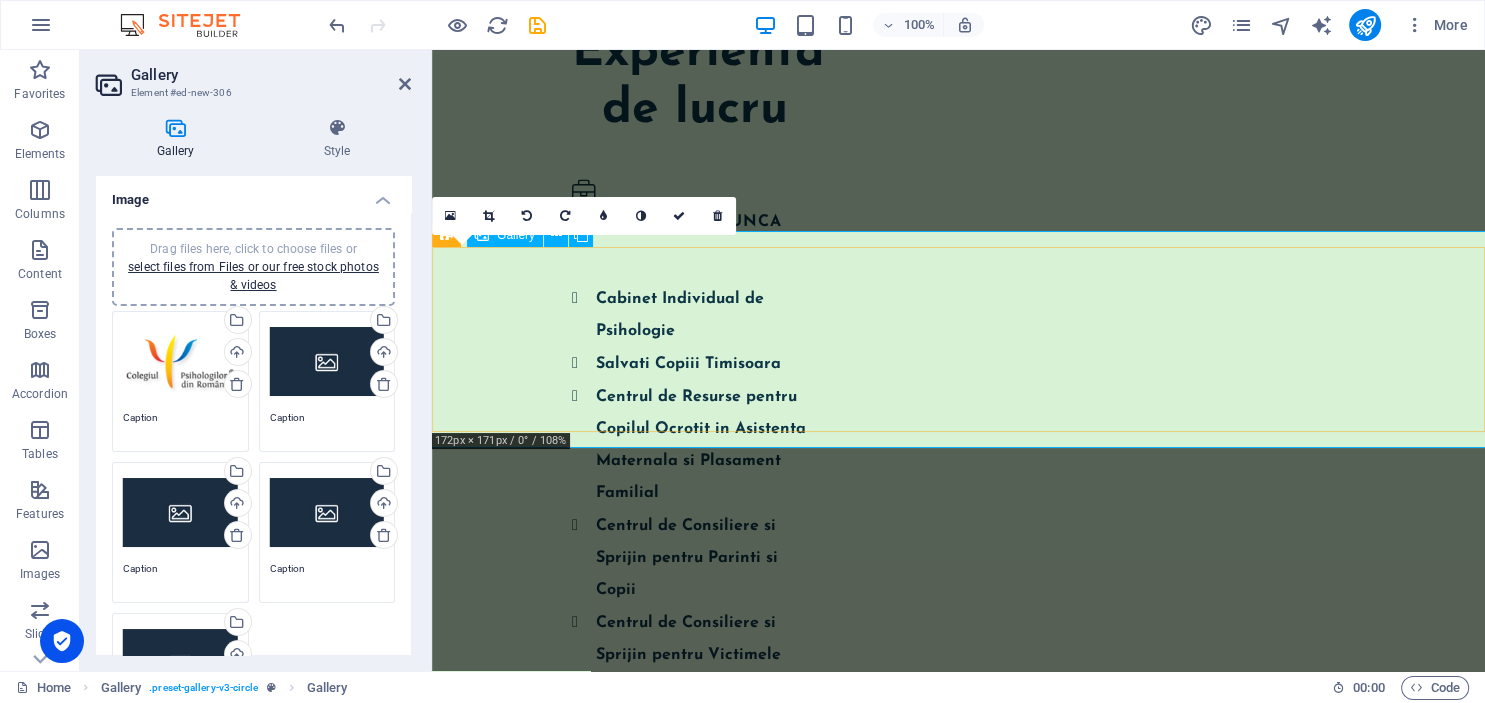 click at bounding box center (524, 3885) 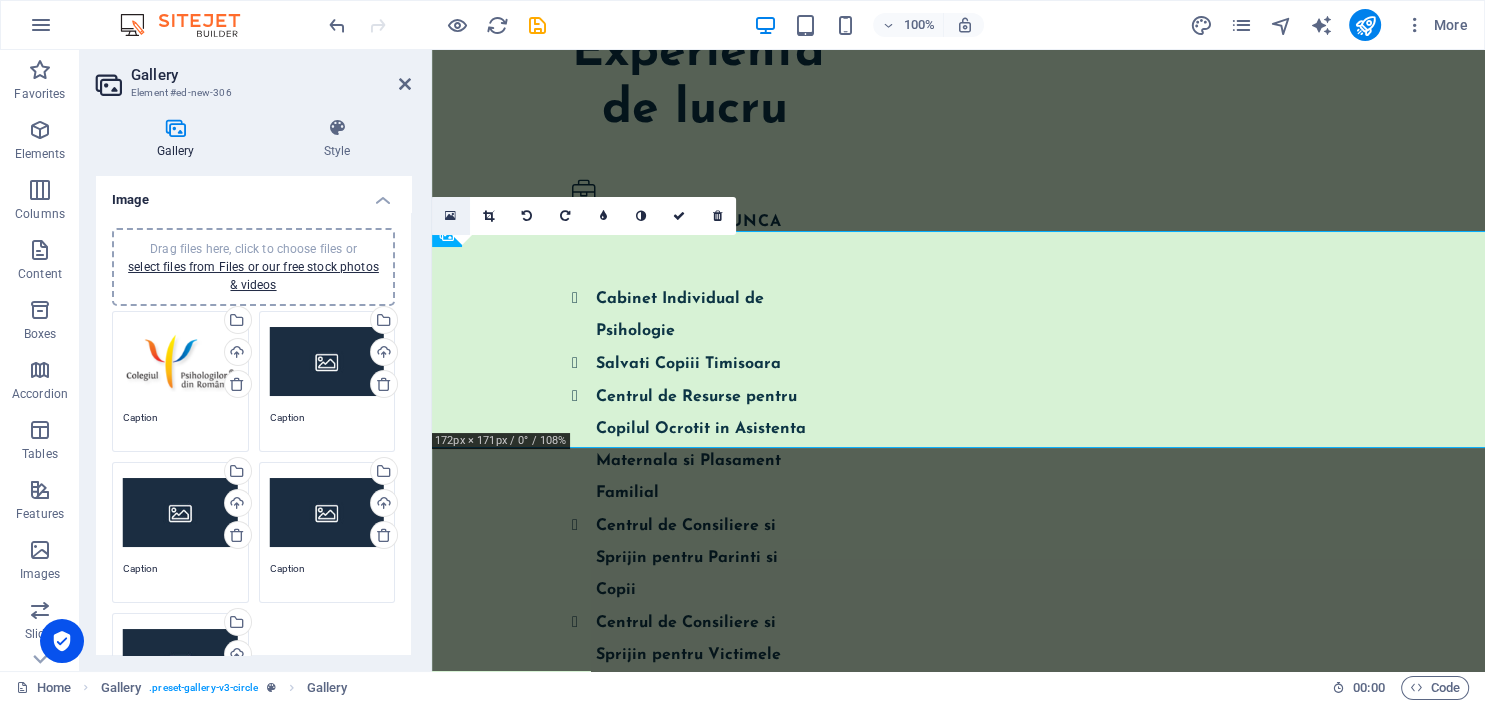 click at bounding box center (451, 216) 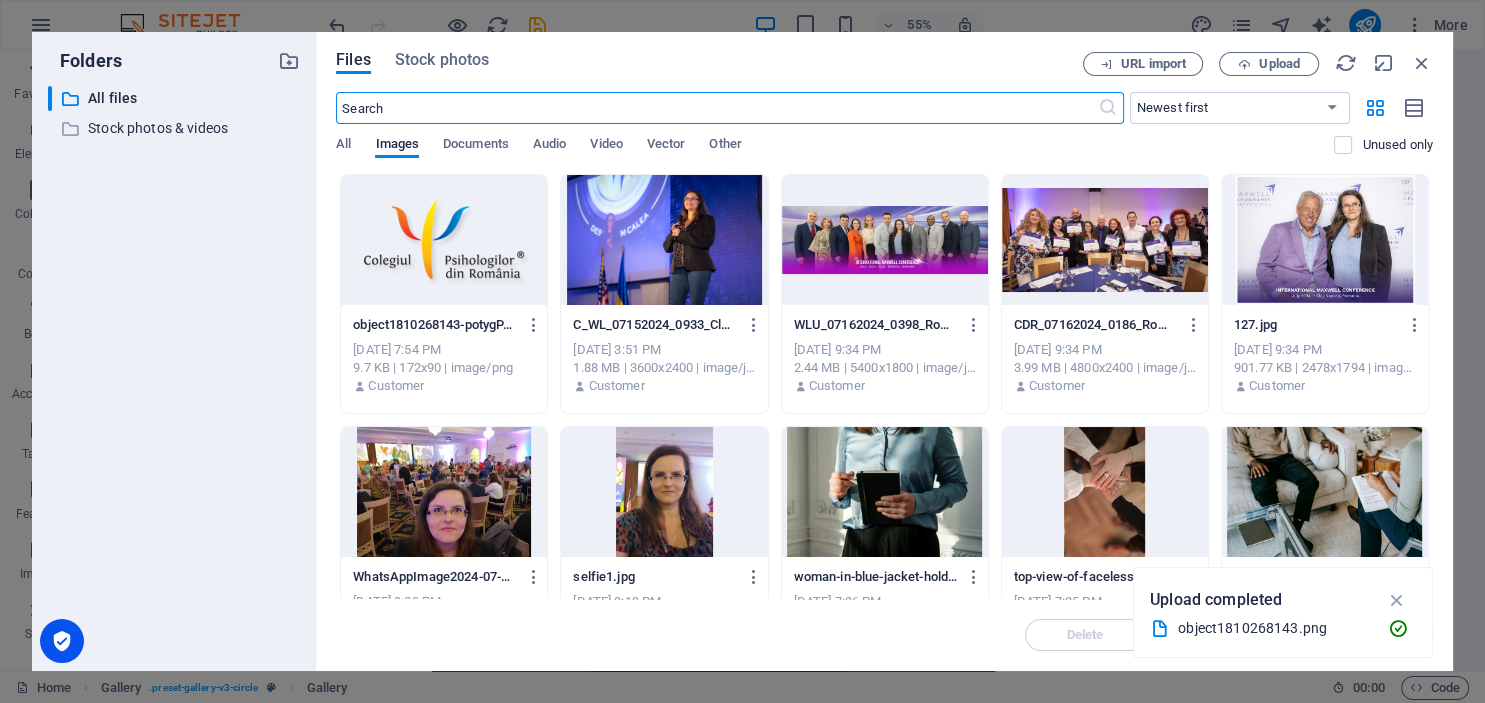 scroll, scrollTop: 4536, scrollLeft: 0, axis: vertical 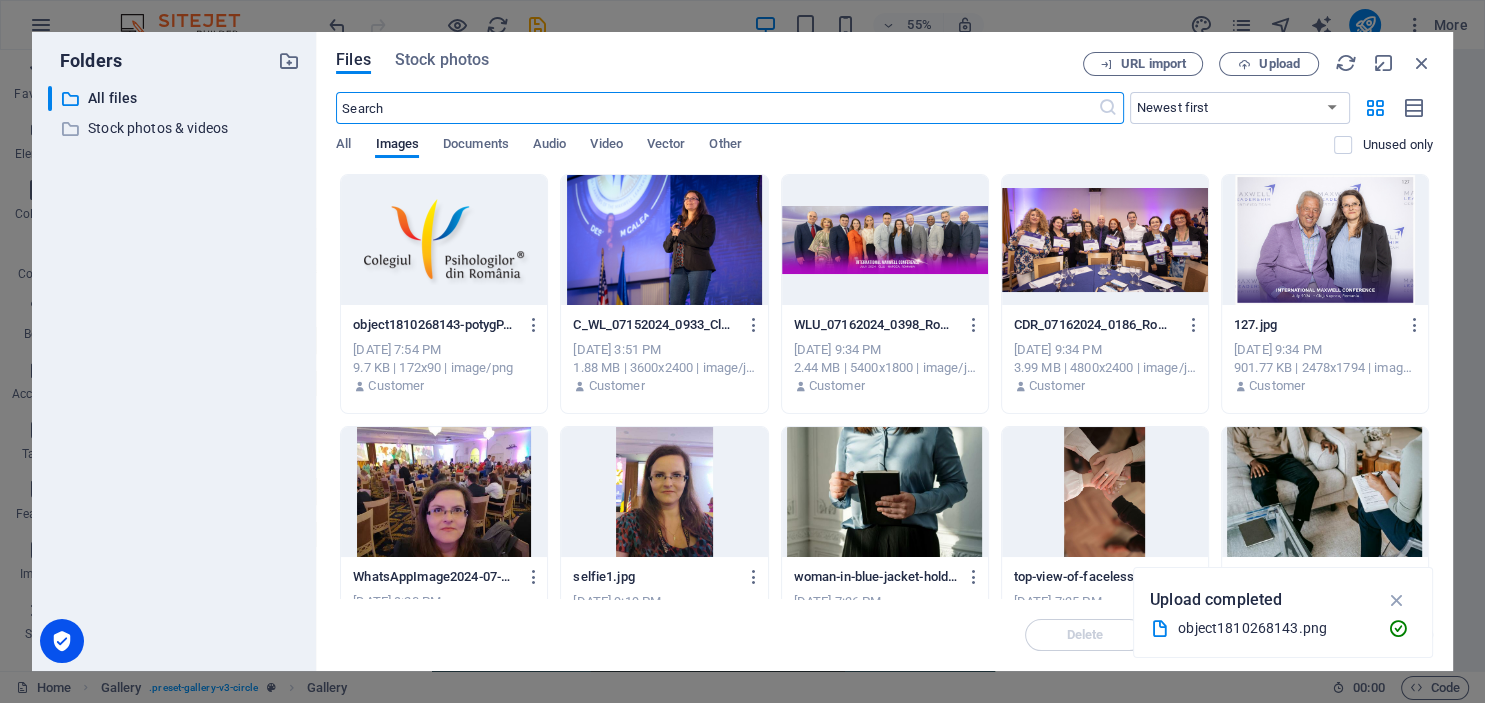 click at bounding box center (444, 240) 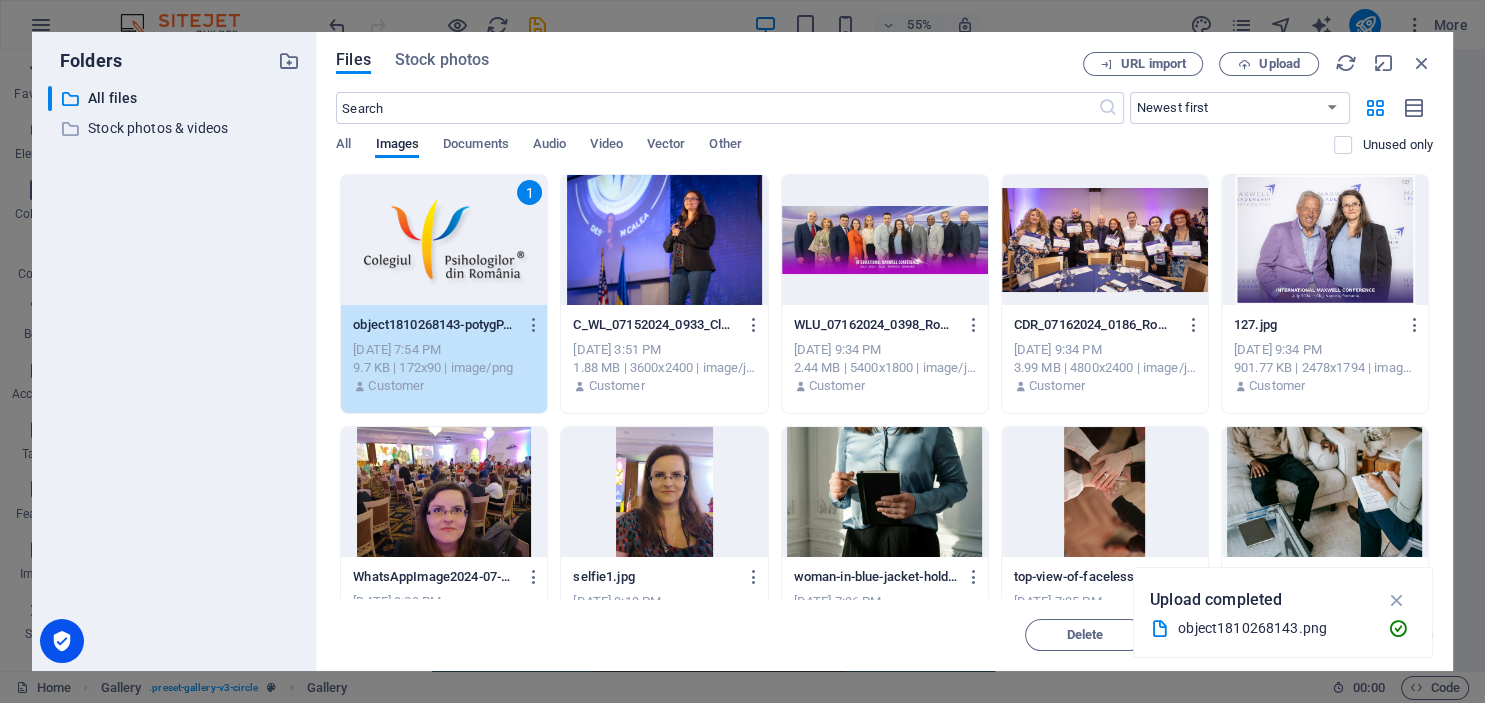 click on "Delete Move Insert" at bounding box center (884, 625) 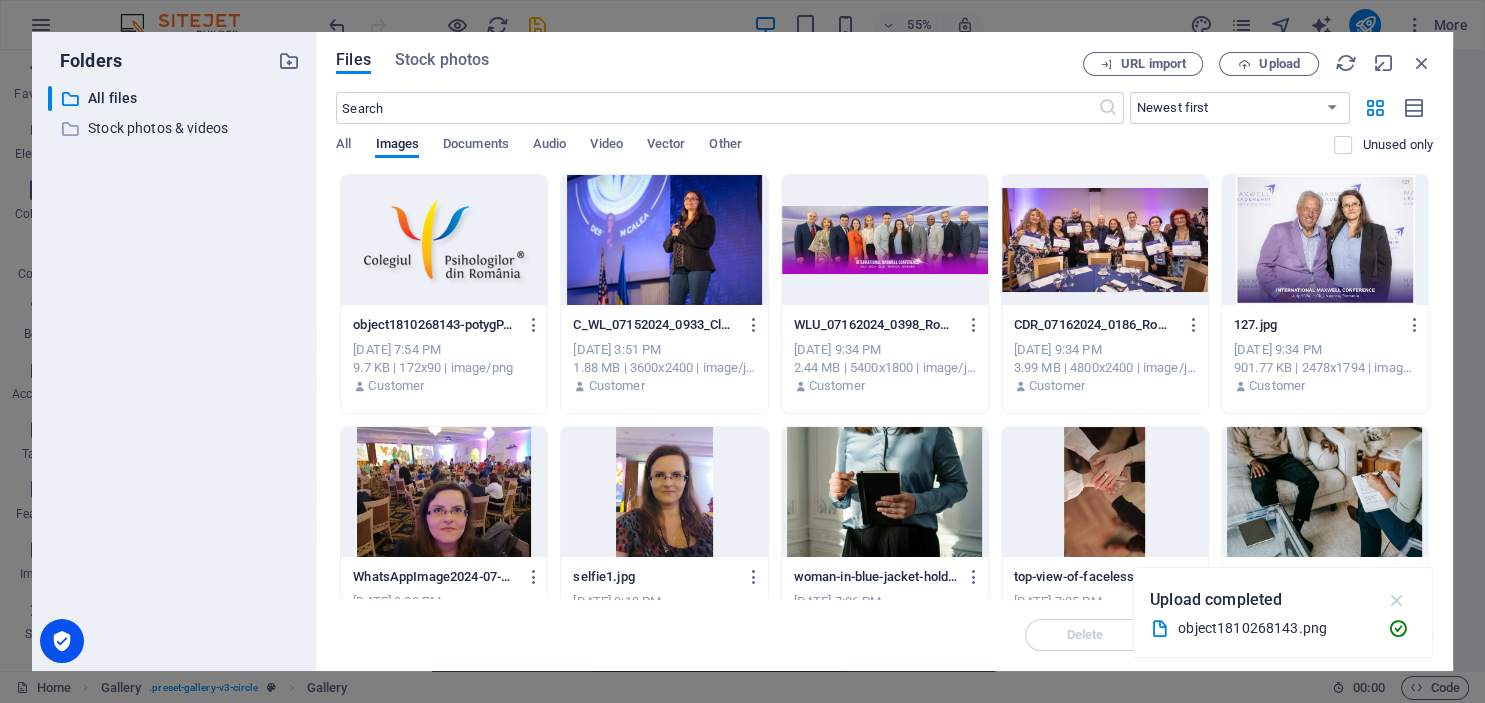 click at bounding box center [1396, 600] 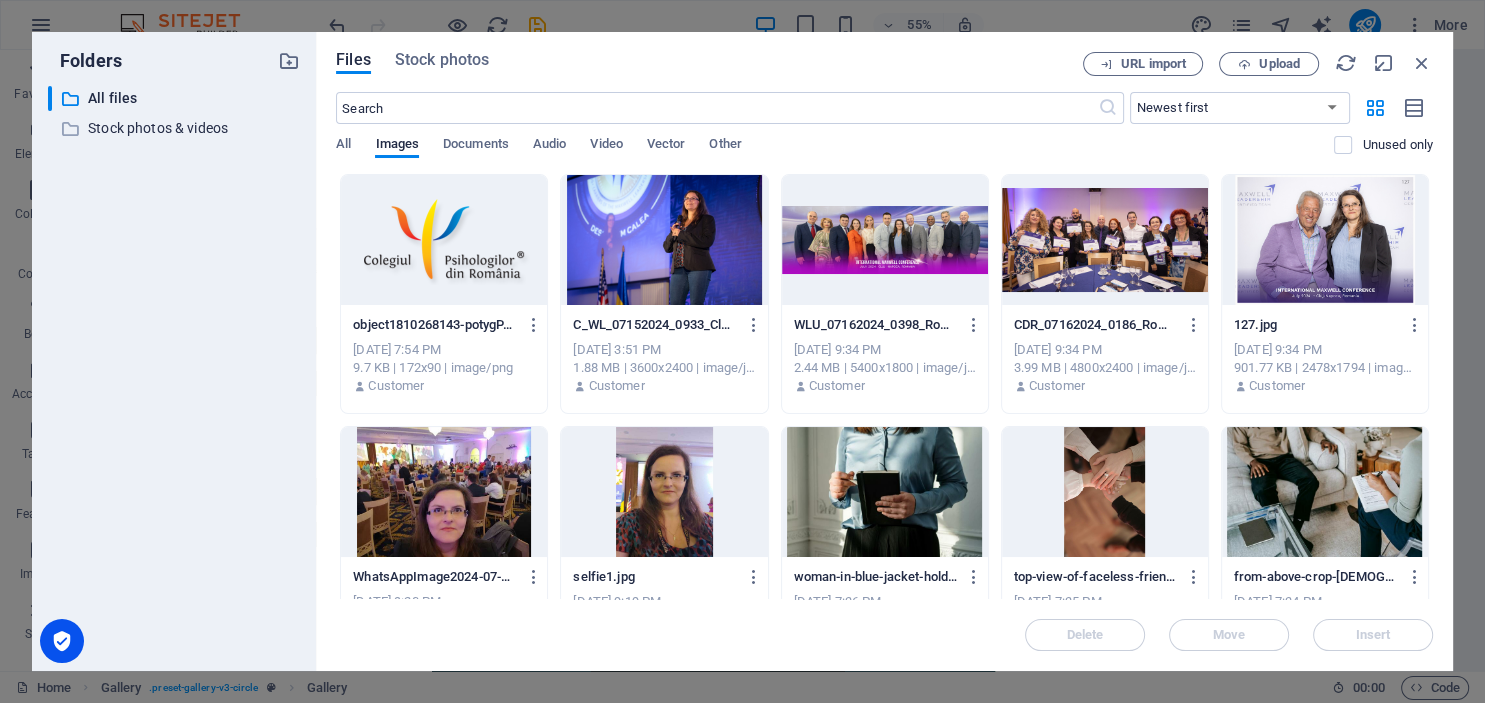 click at bounding box center [444, 240] 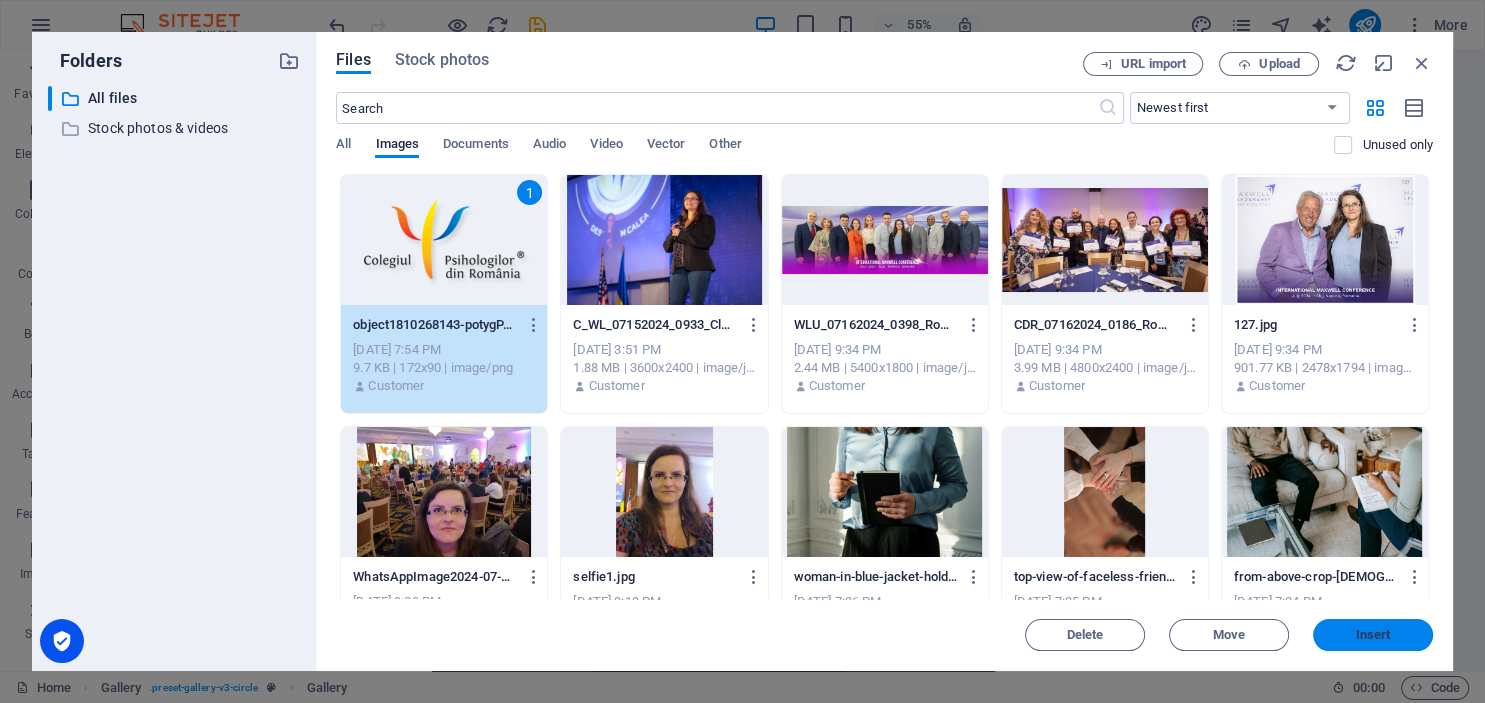 click on "Insert" at bounding box center (1373, 635) 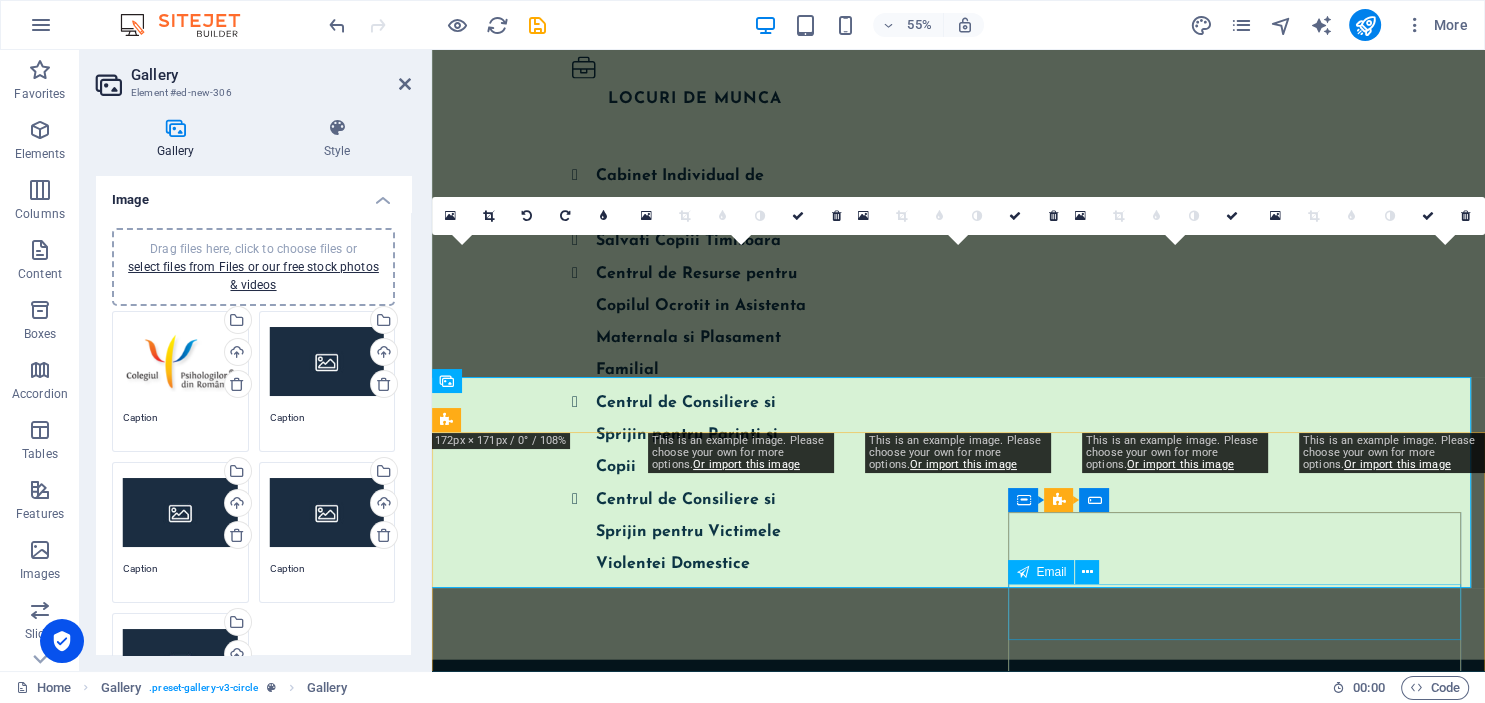 scroll, scrollTop: 4413, scrollLeft: 0, axis: vertical 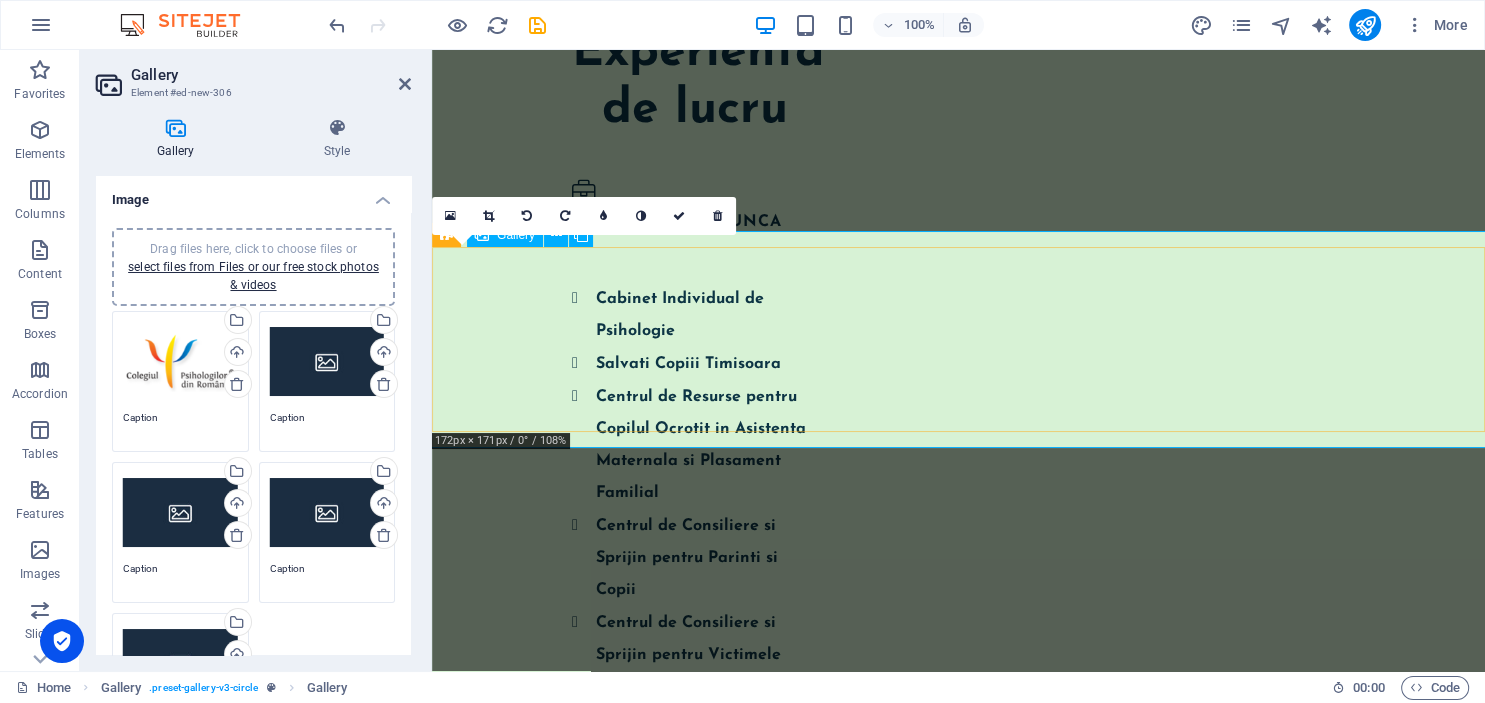 drag, startPoint x: 502, startPoint y: 344, endPoint x: 550, endPoint y: 384, distance: 62.482 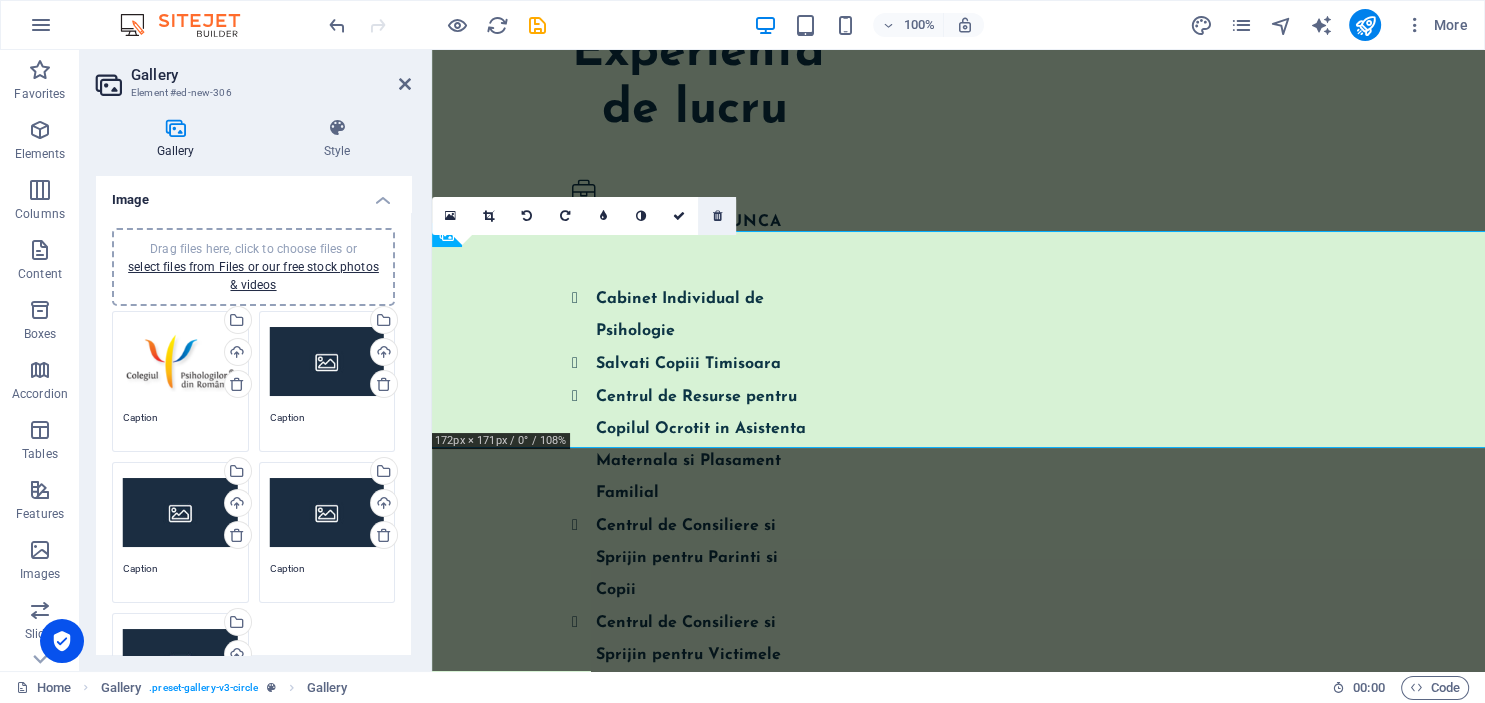 click at bounding box center [717, 216] 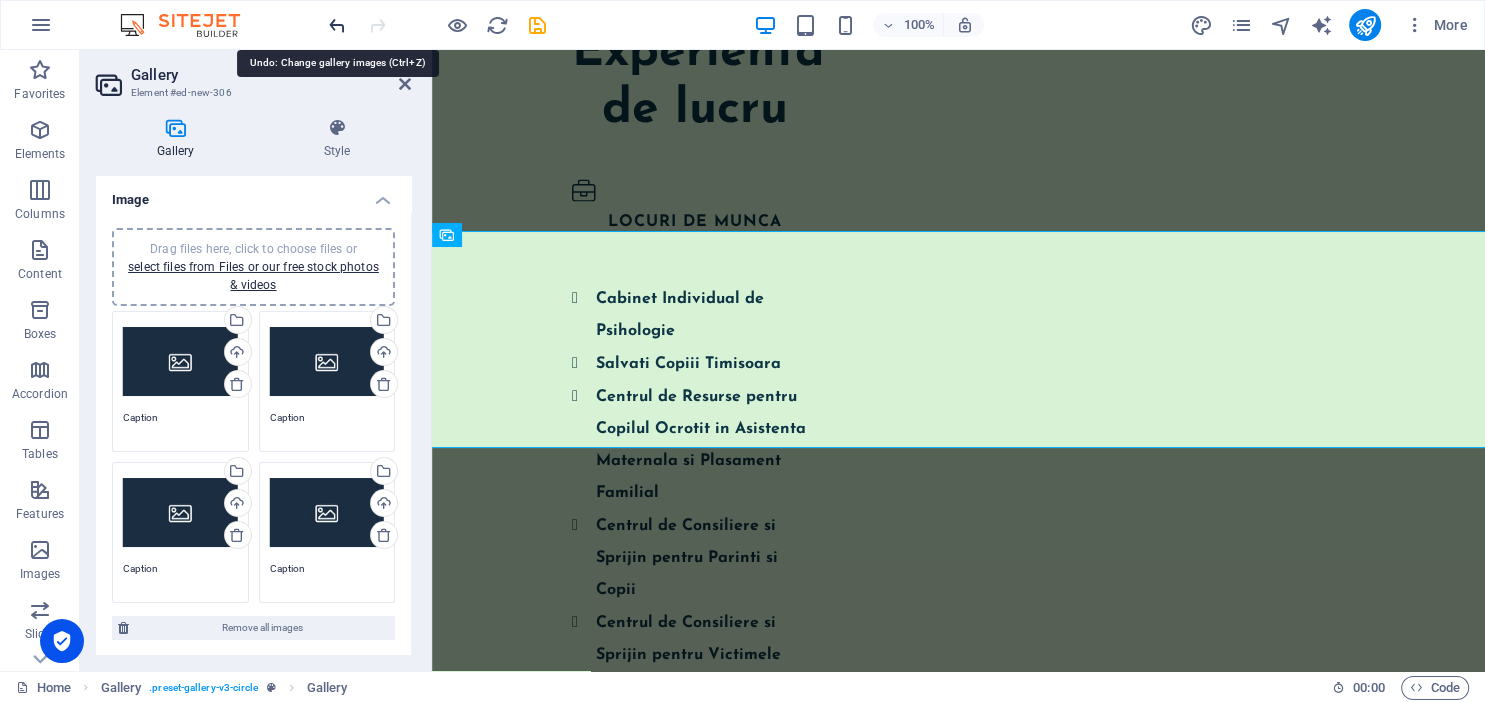click at bounding box center [337, 25] 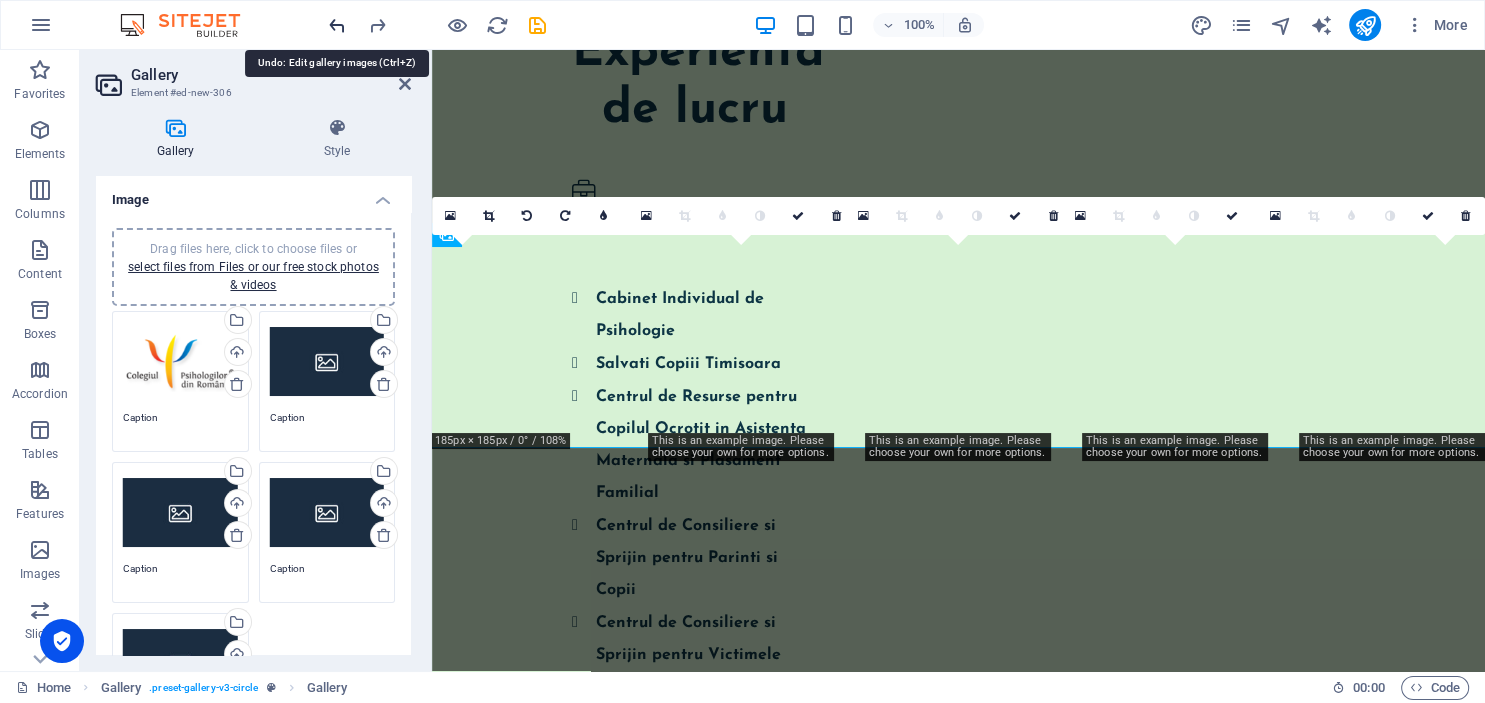 click at bounding box center [337, 25] 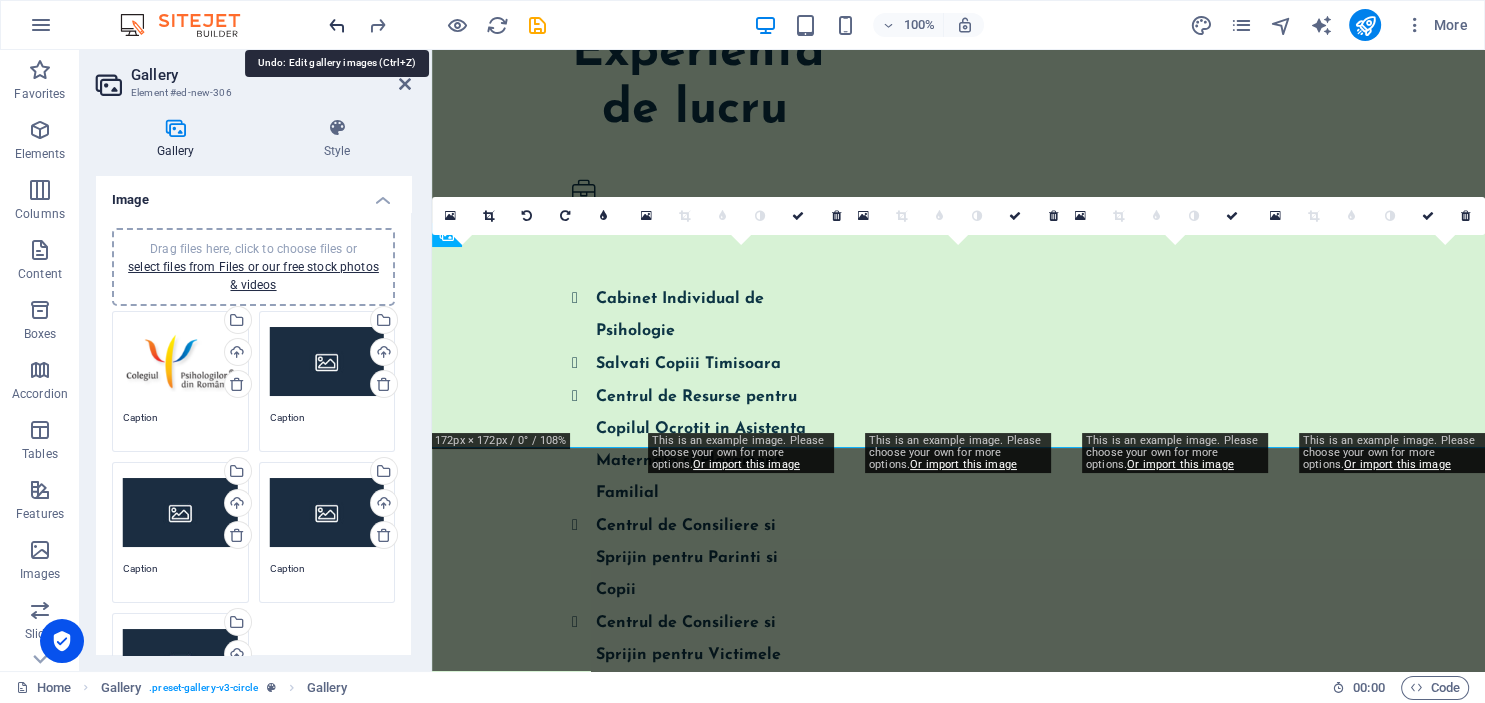 click at bounding box center (337, 25) 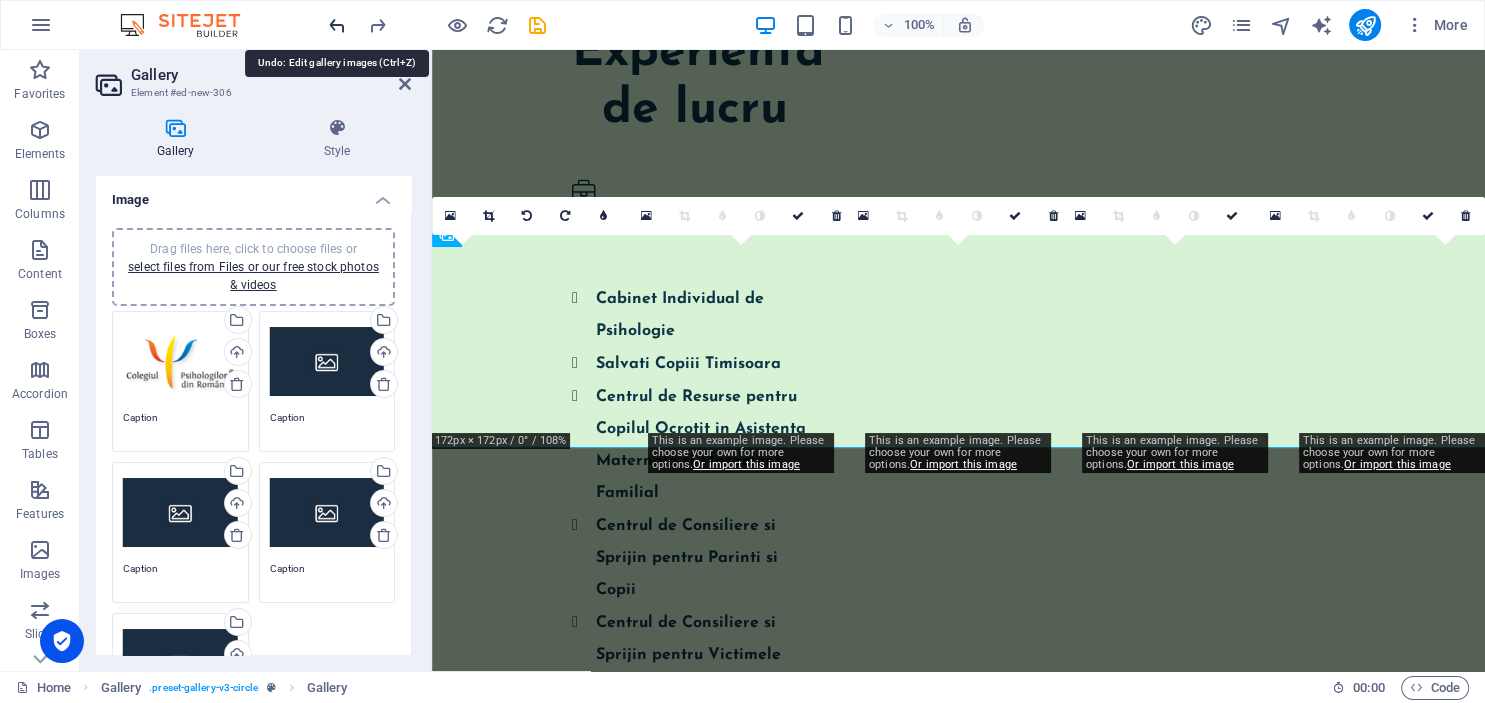 click at bounding box center (337, 25) 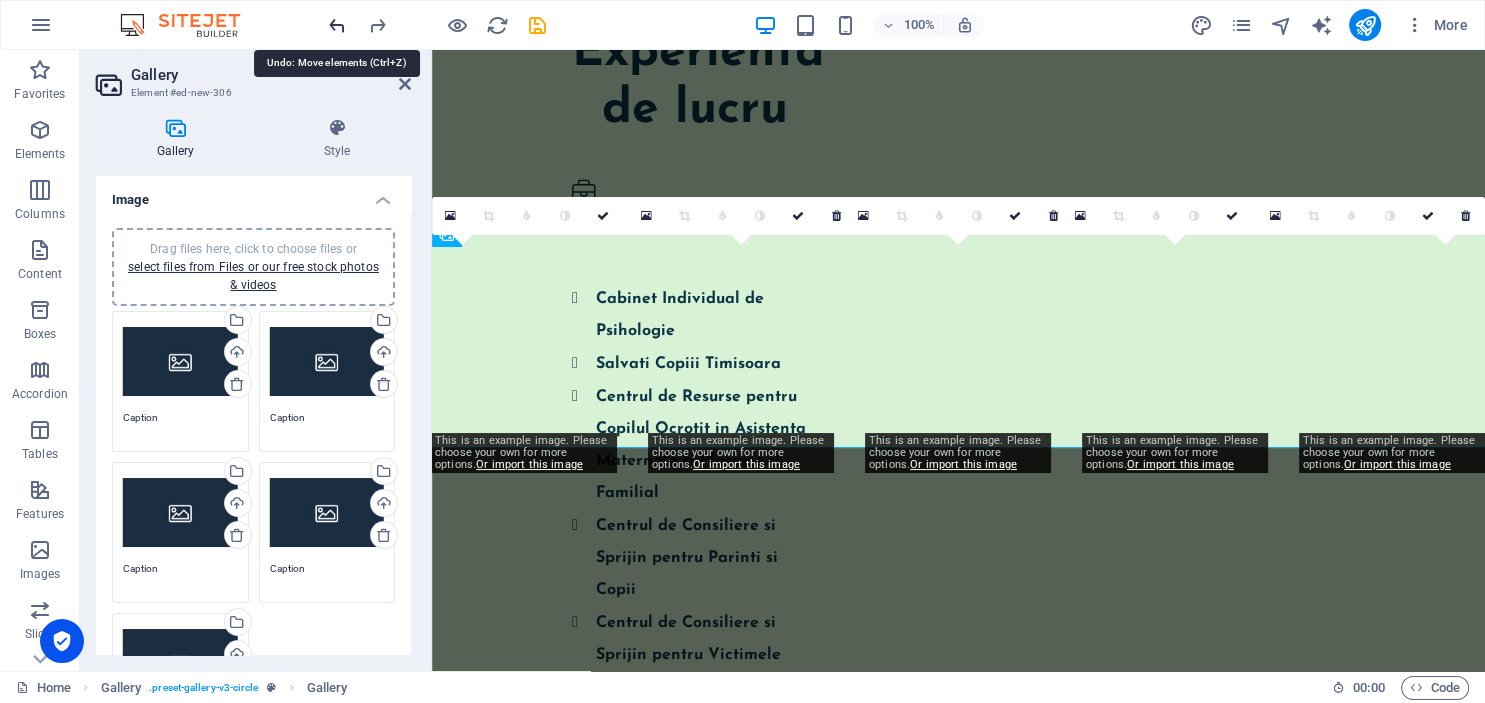 click at bounding box center [337, 25] 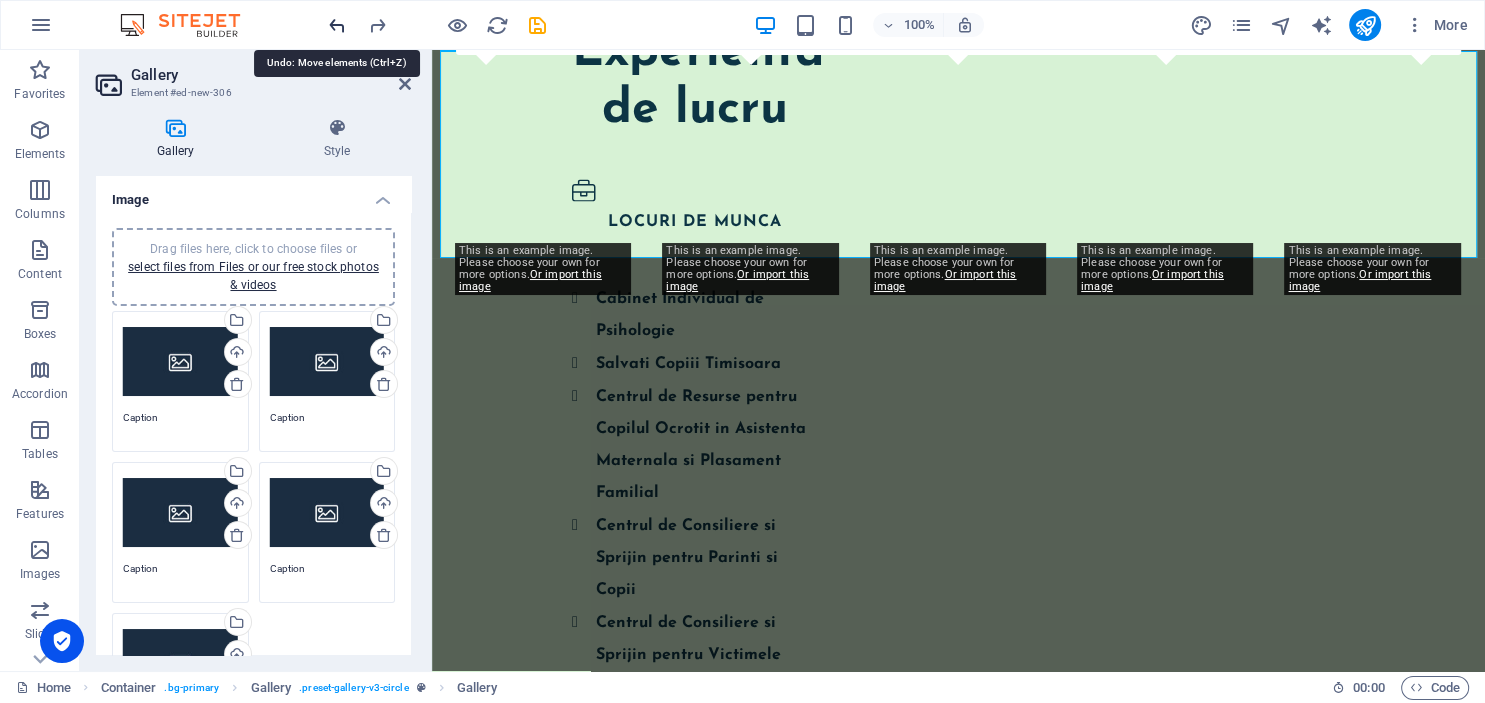 click at bounding box center [337, 25] 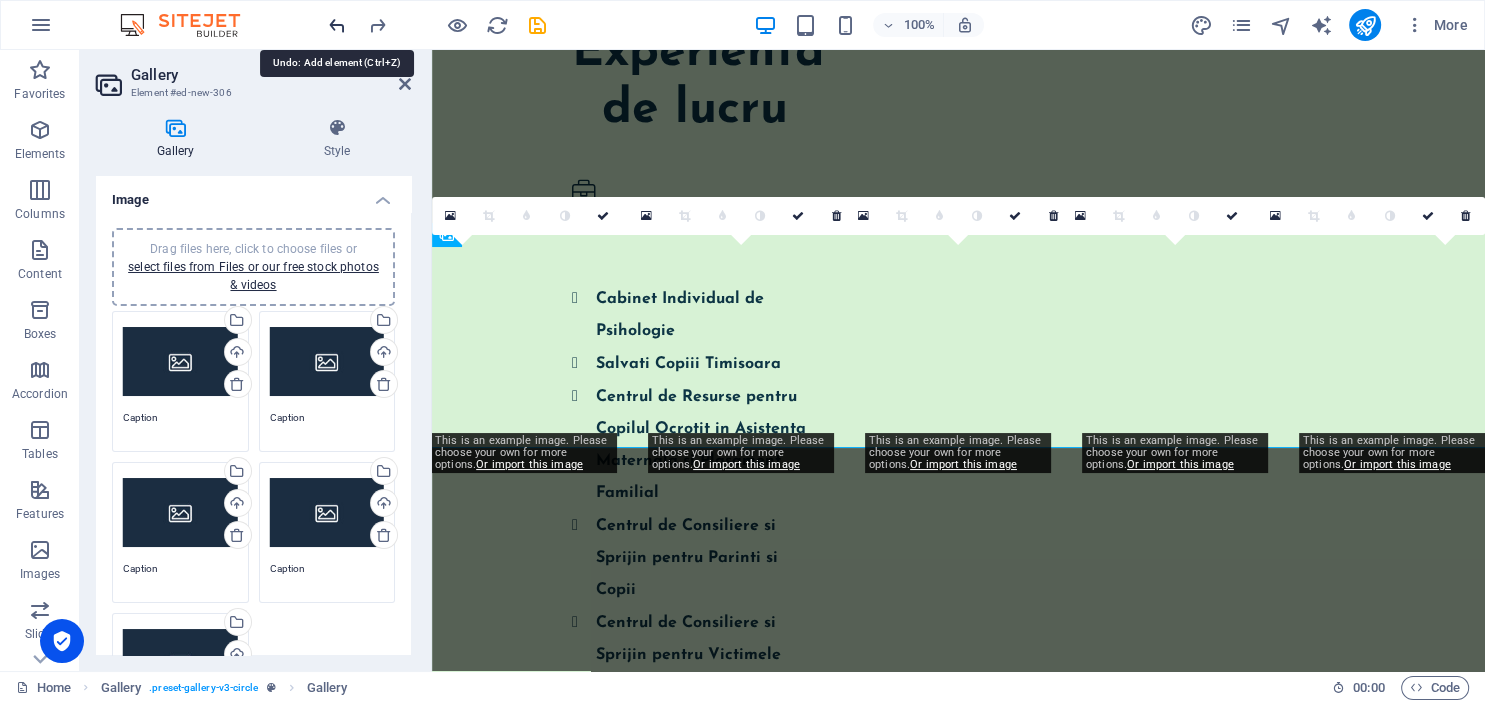 click at bounding box center (337, 25) 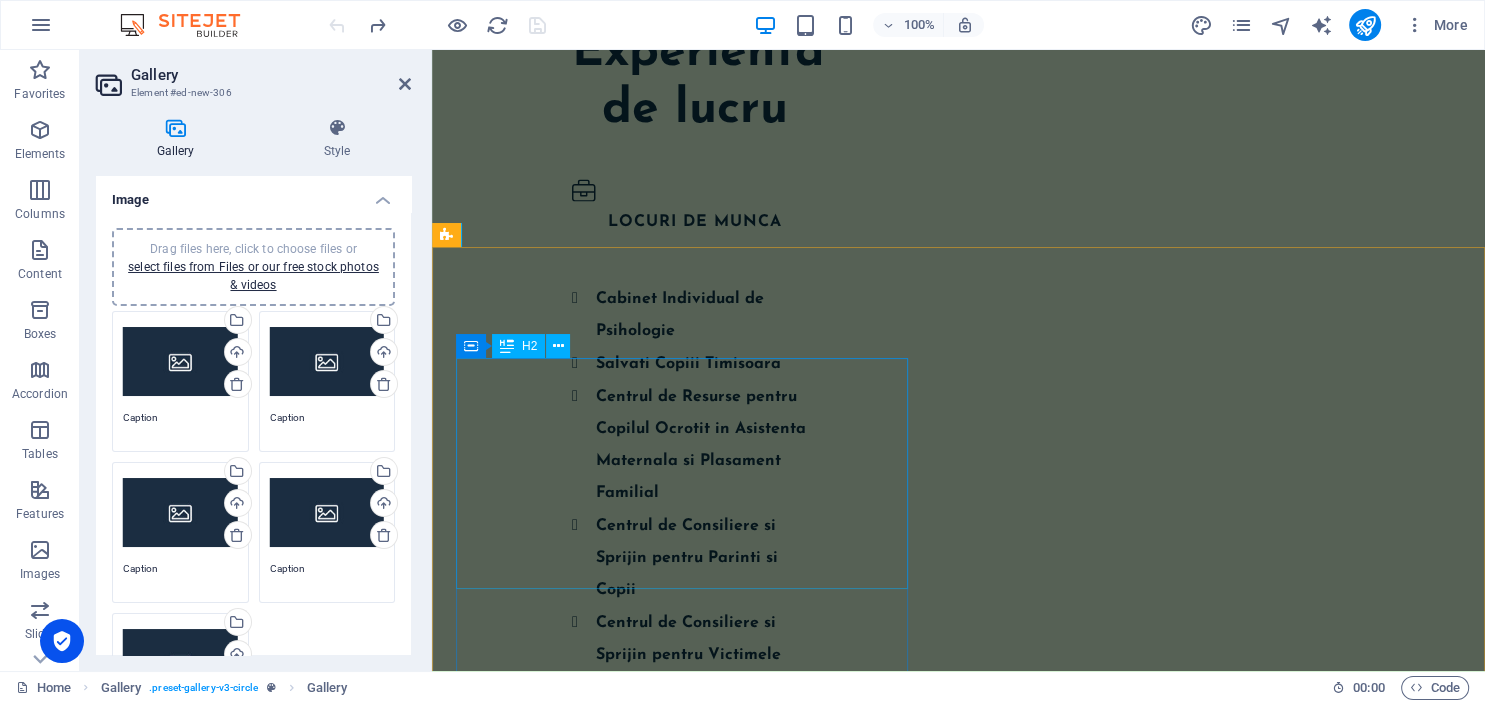 drag, startPoint x: 794, startPoint y: 436, endPoint x: 1162, endPoint y: 425, distance: 368.16437 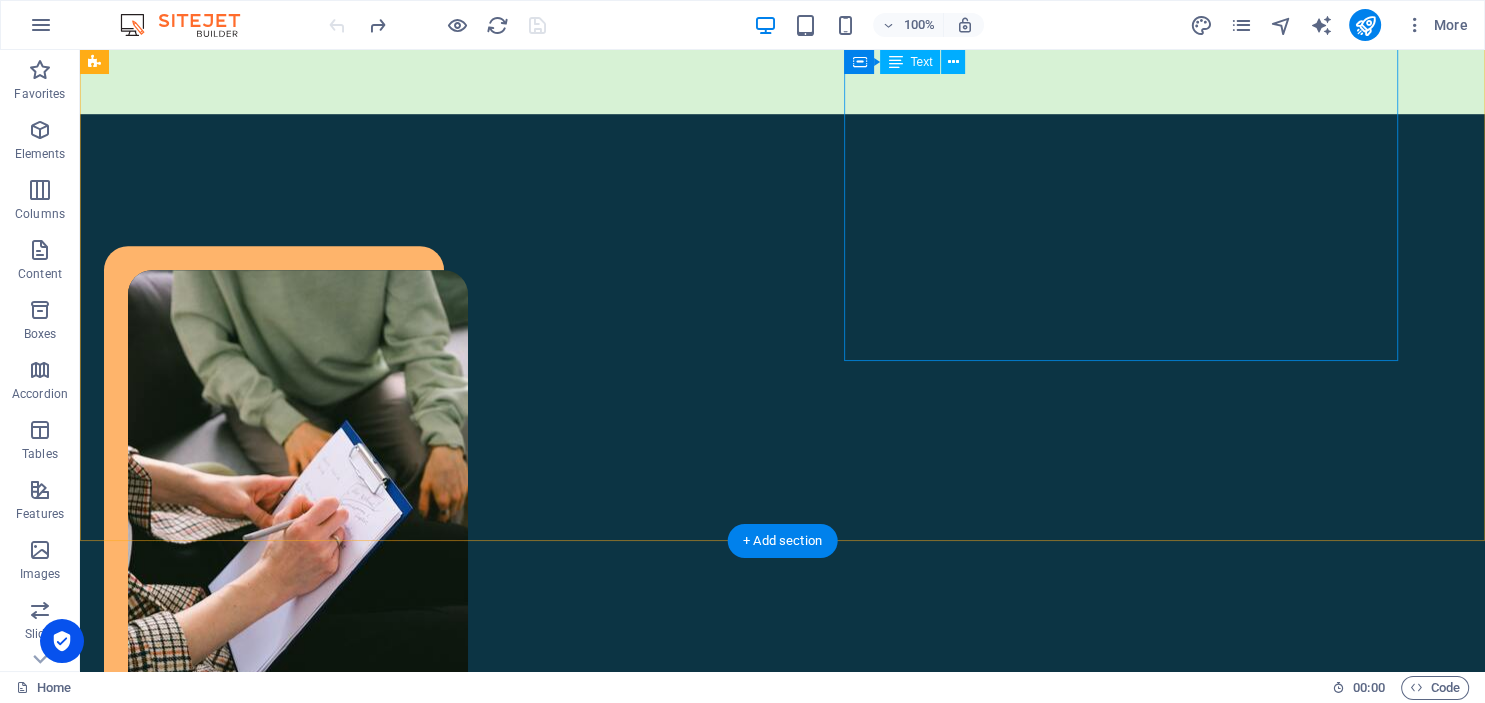 scroll, scrollTop: 1412, scrollLeft: 0, axis: vertical 